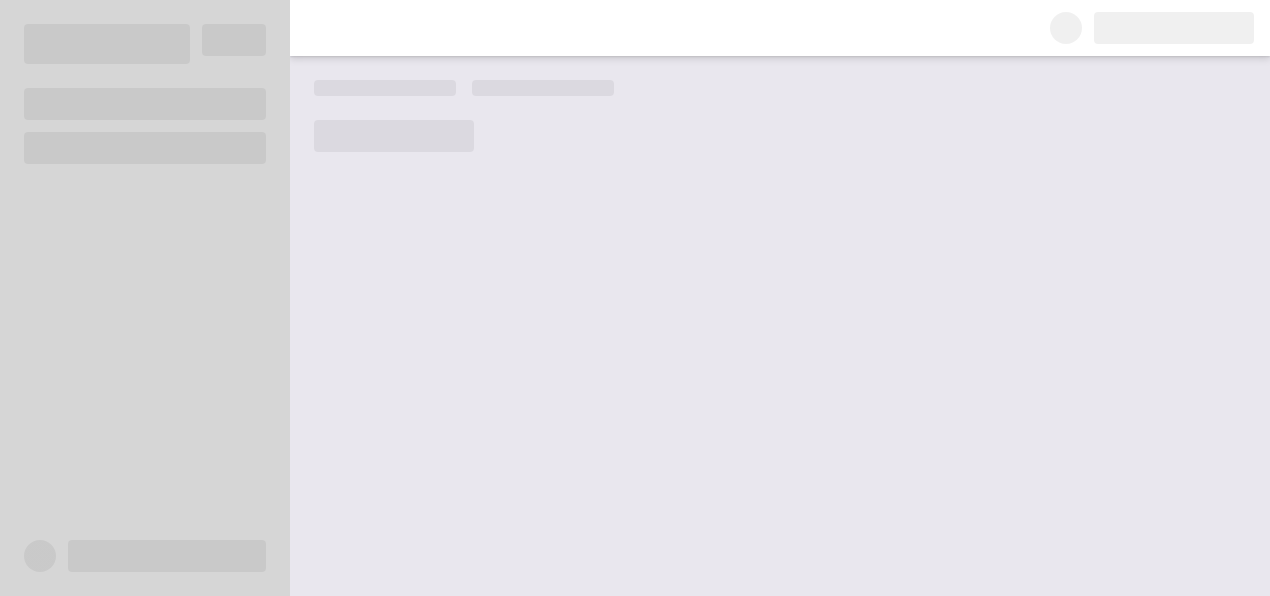 scroll, scrollTop: 0, scrollLeft: 0, axis: both 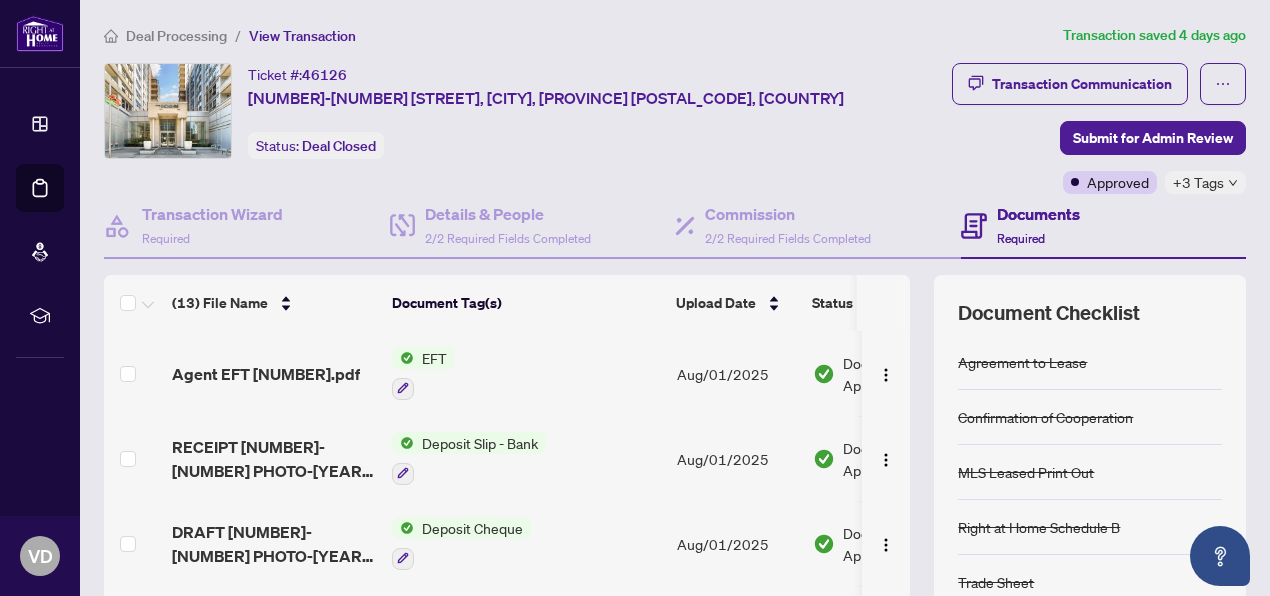 click on "View Transaction" at bounding box center (302, 36) 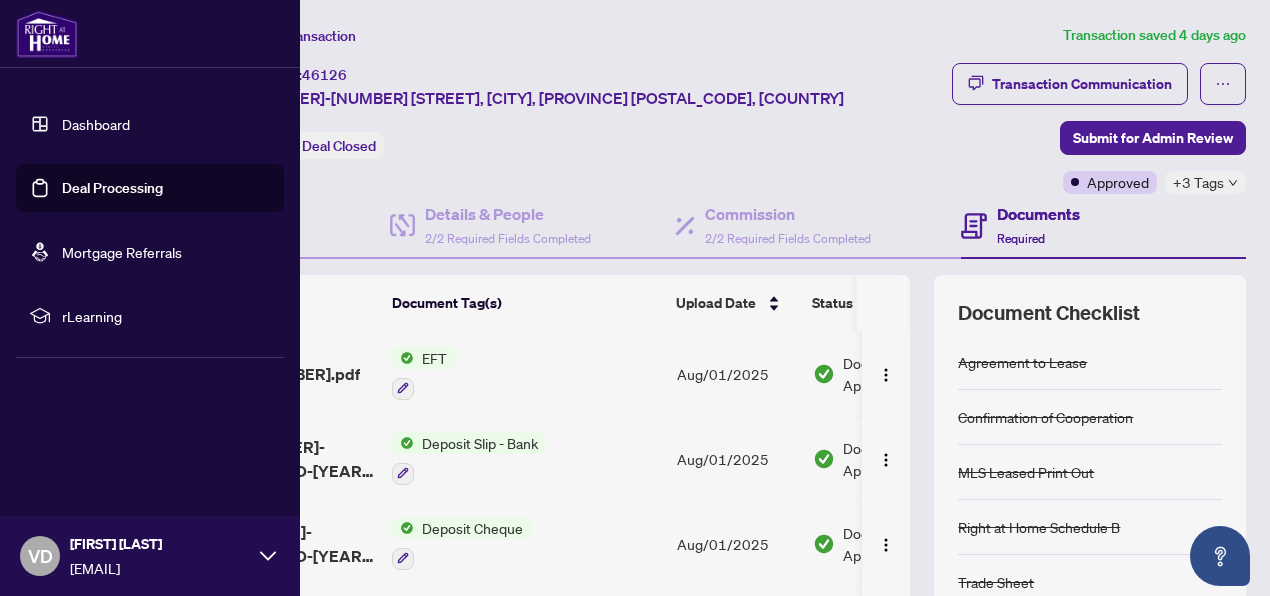 click on "Dashboard" at bounding box center (96, 124) 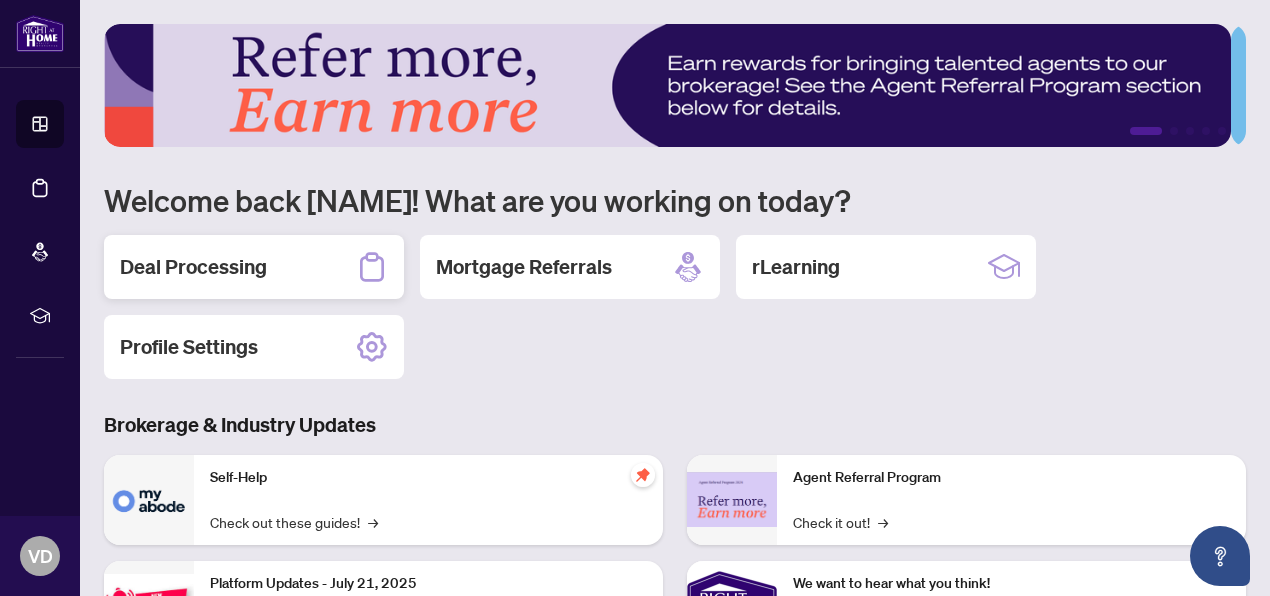 click on "Deal Processing" at bounding box center [193, 267] 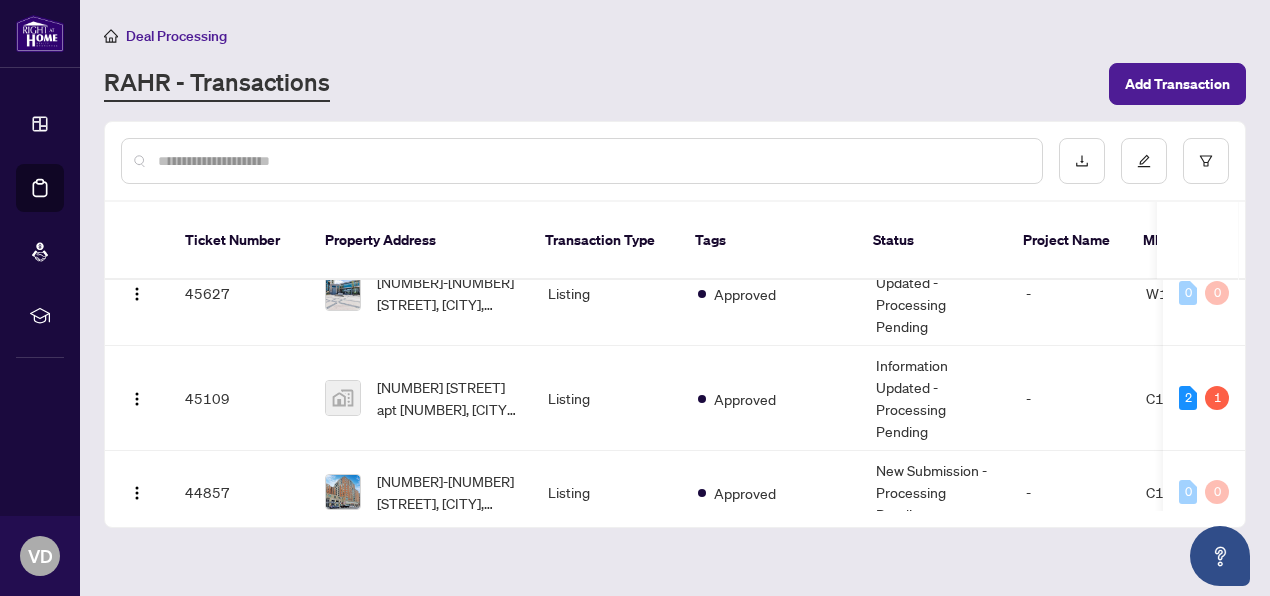 scroll, scrollTop: 0, scrollLeft: 0, axis: both 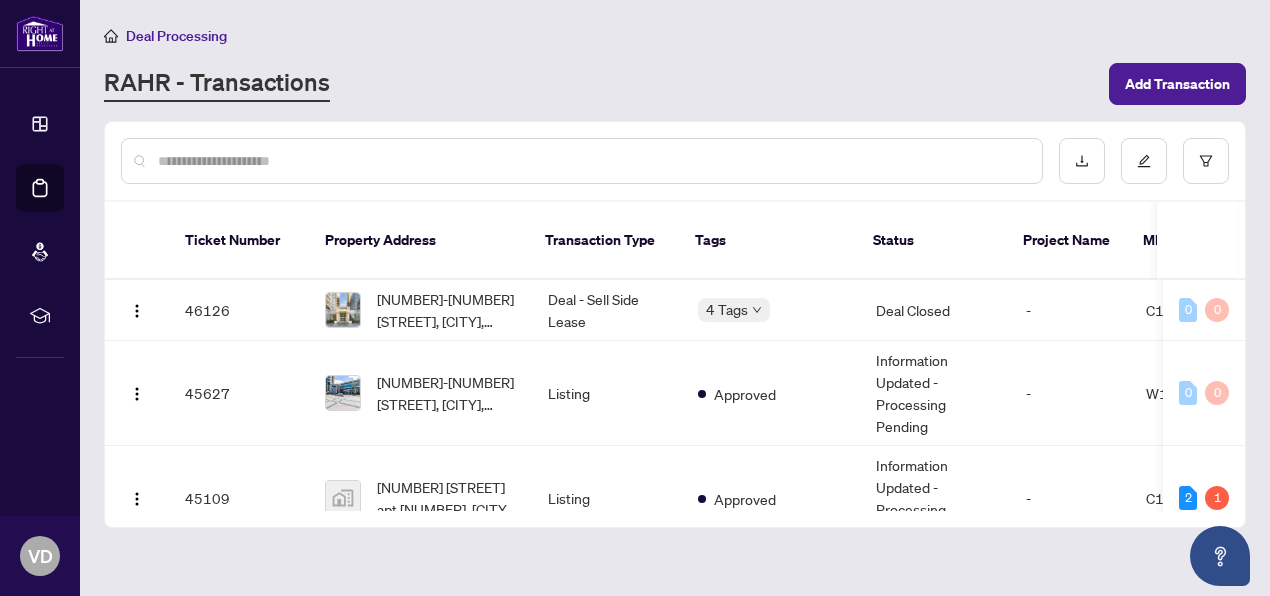 click at bounding box center (592, 161) 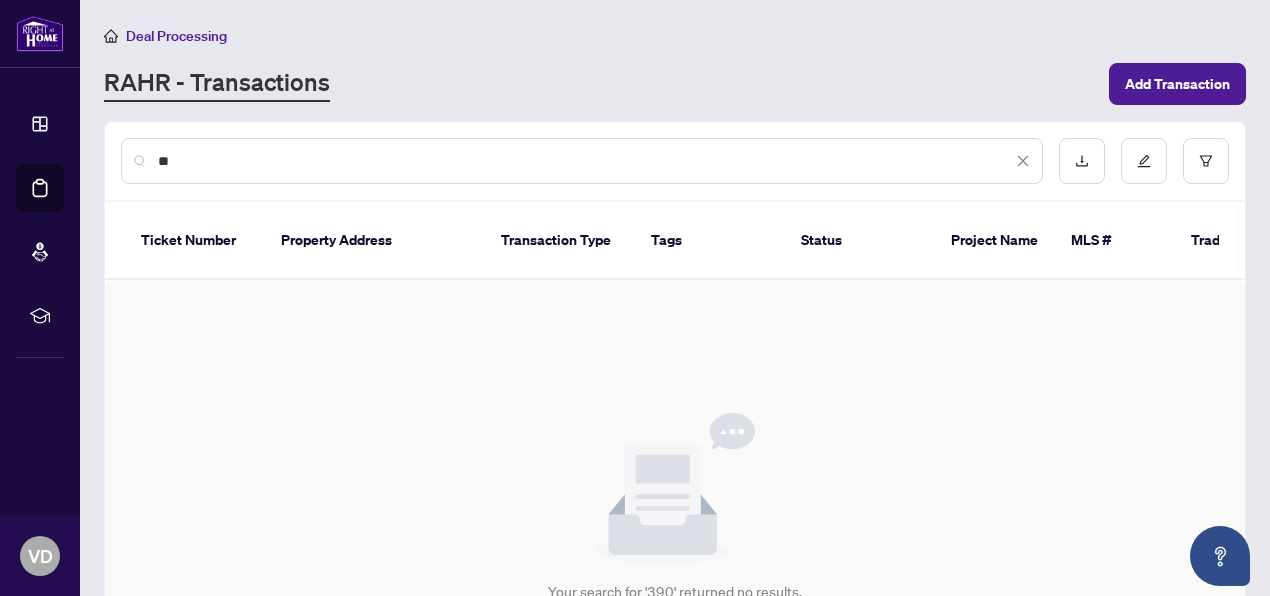 type on "*" 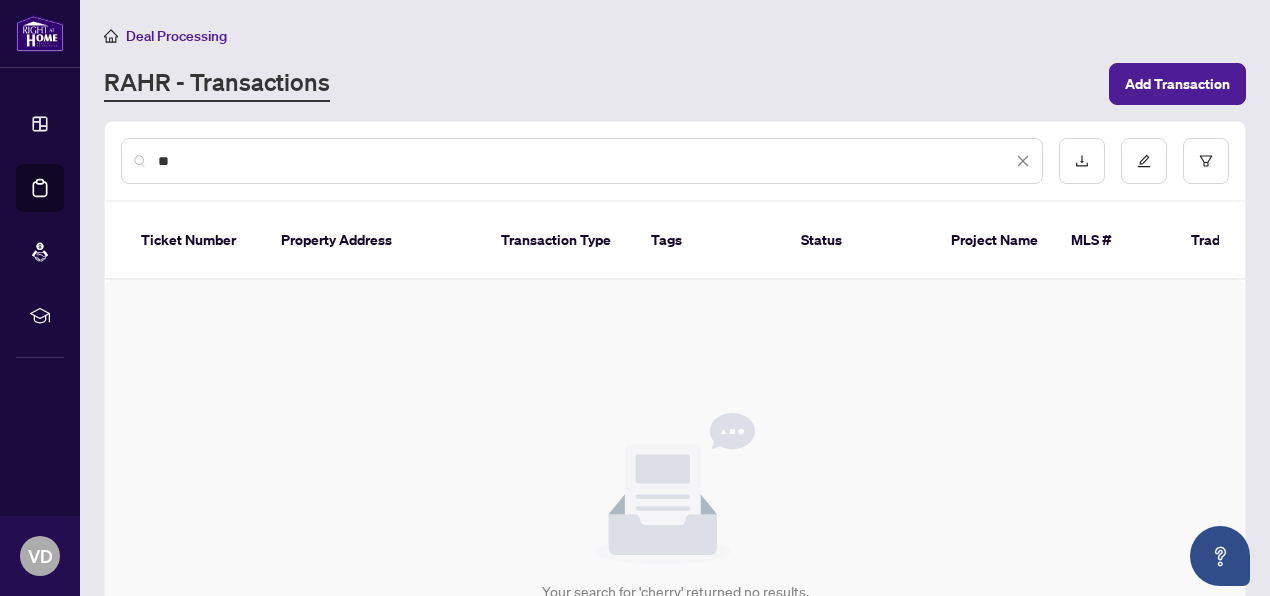 type on "*" 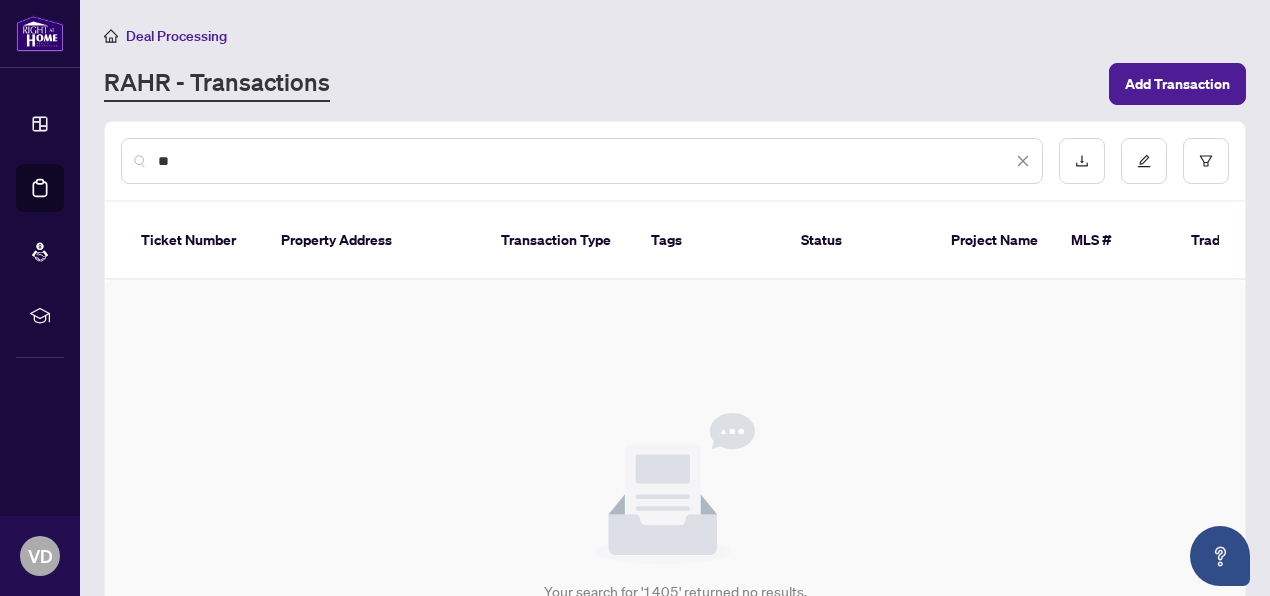 type on "*" 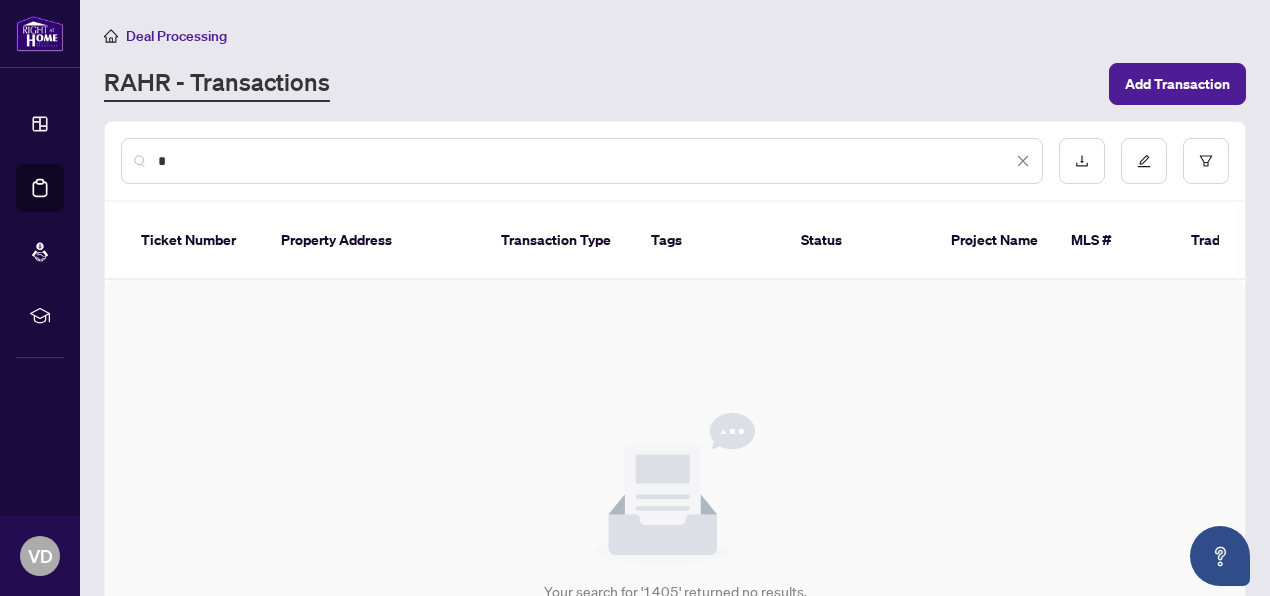 type 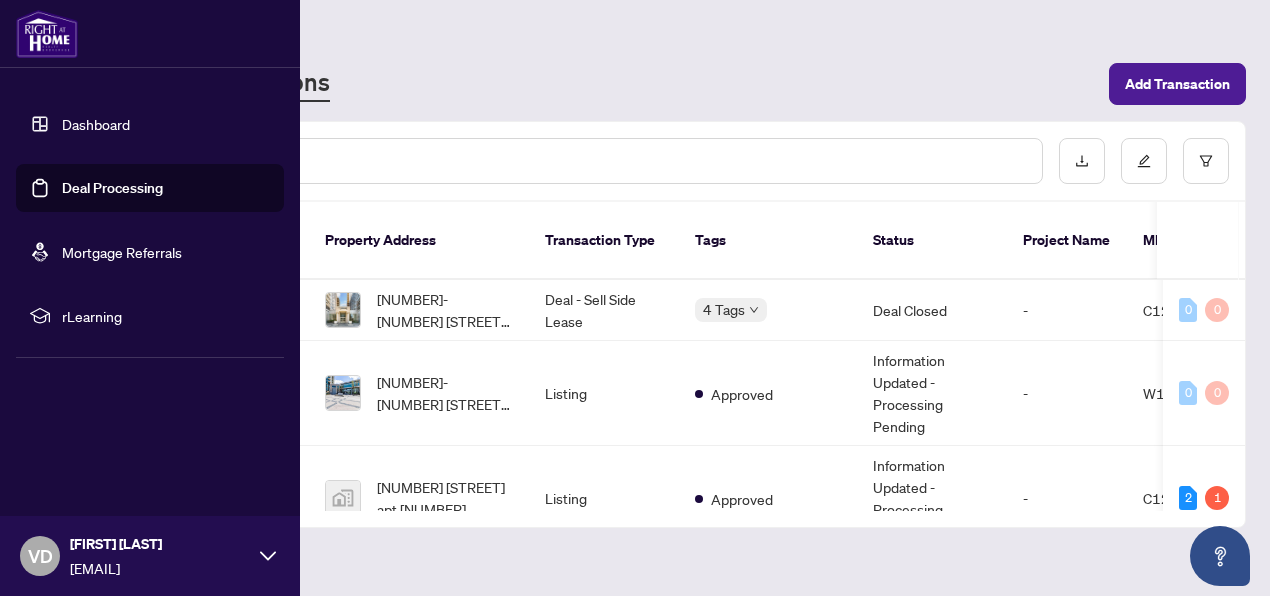 click on "Dashboard" at bounding box center [96, 124] 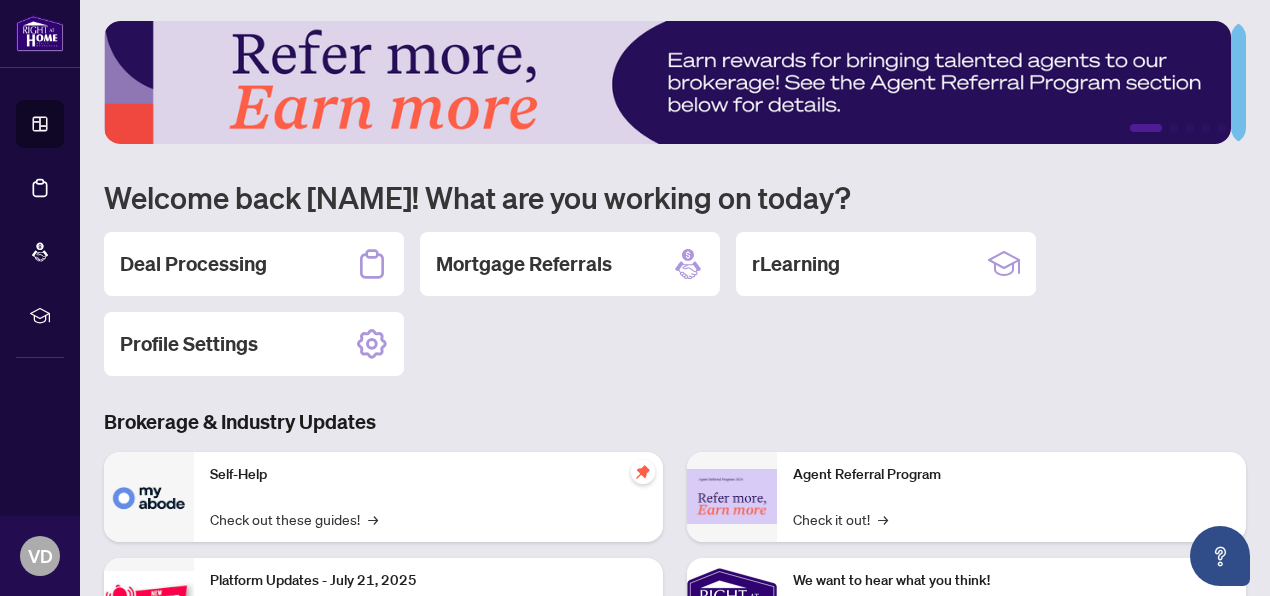 scroll, scrollTop: 0, scrollLeft: 0, axis: both 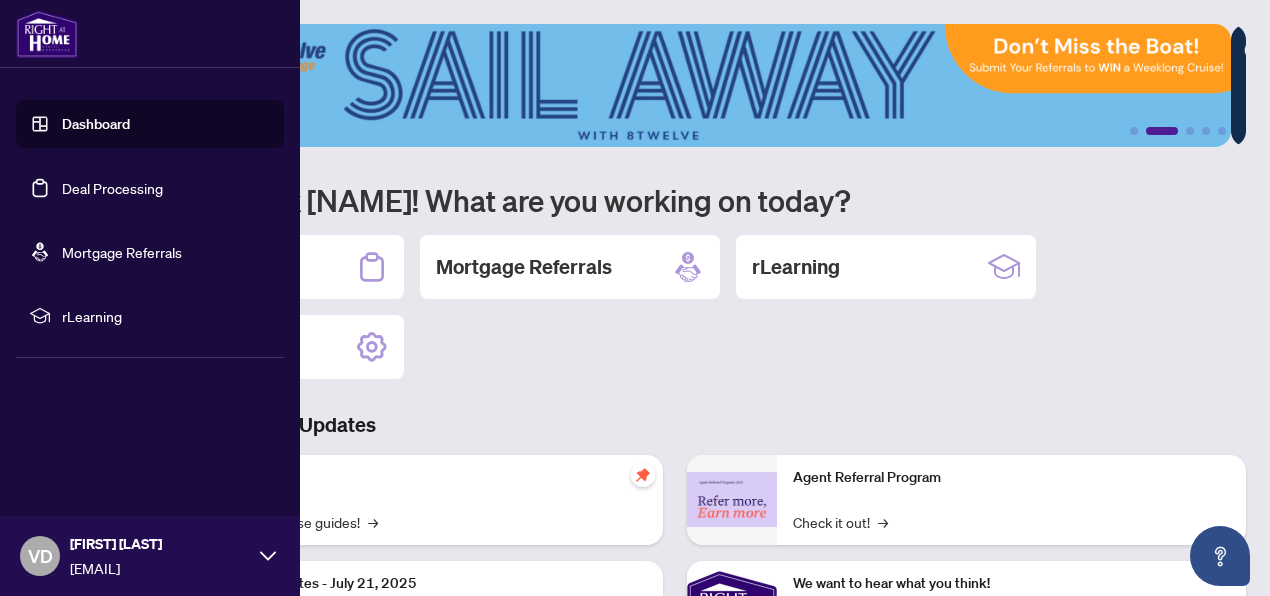 click on "Deal Processing" at bounding box center [112, 188] 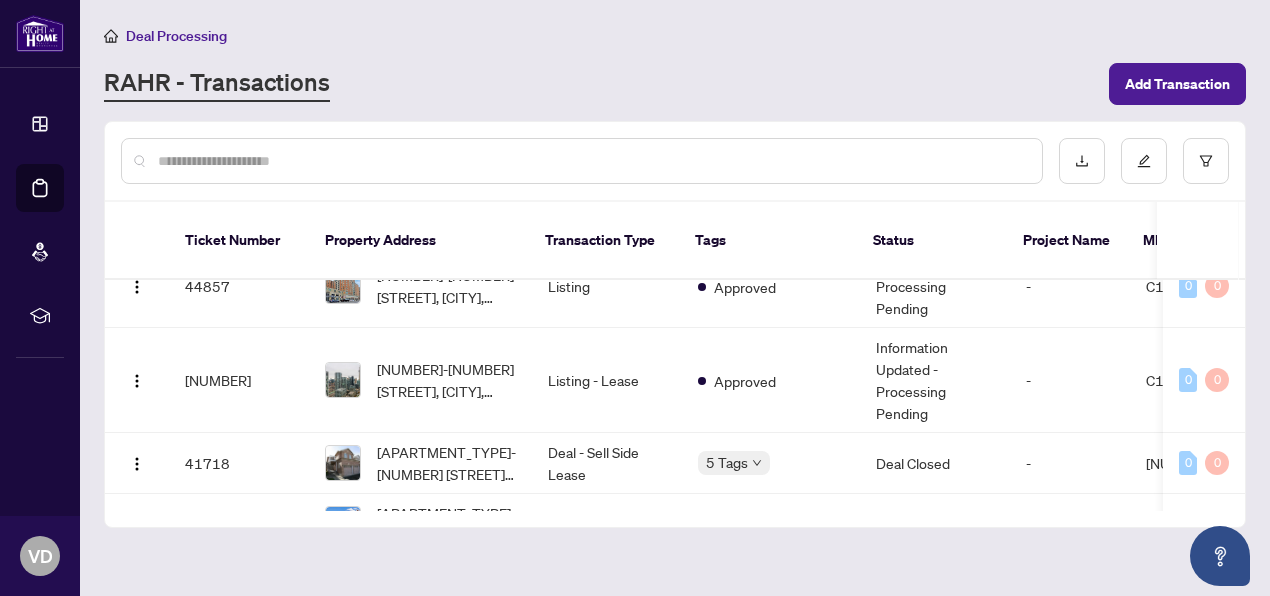 scroll, scrollTop: 0, scrollLeft: 0, axis: both 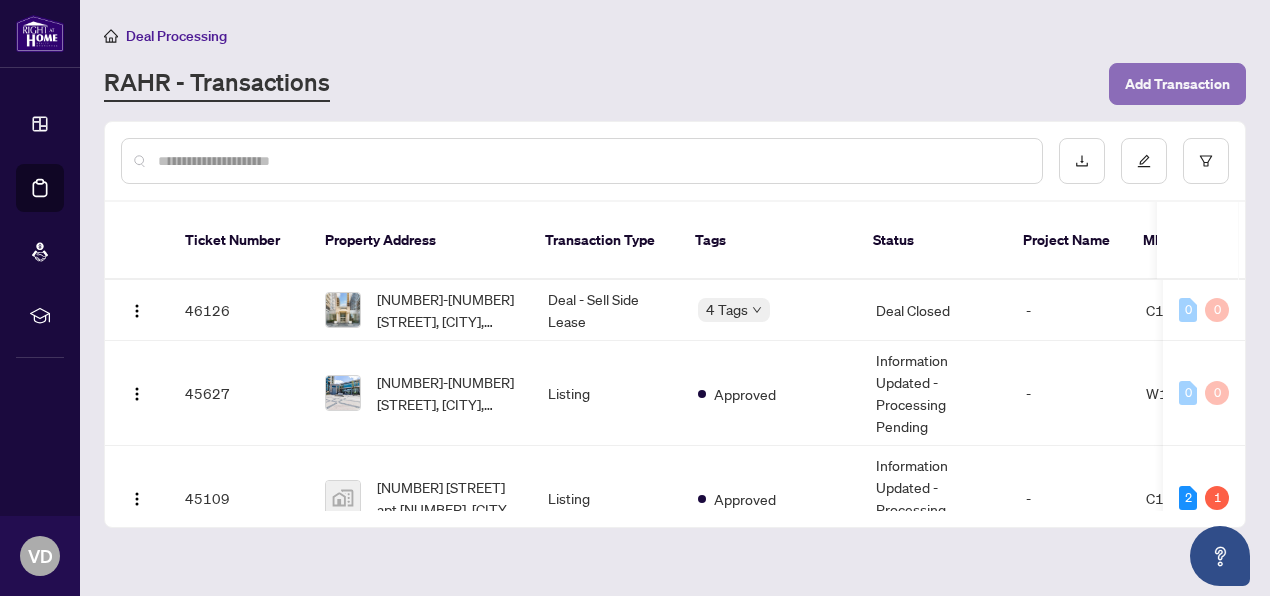 click on "Add Transaction" at bounding box center (1177, 84) 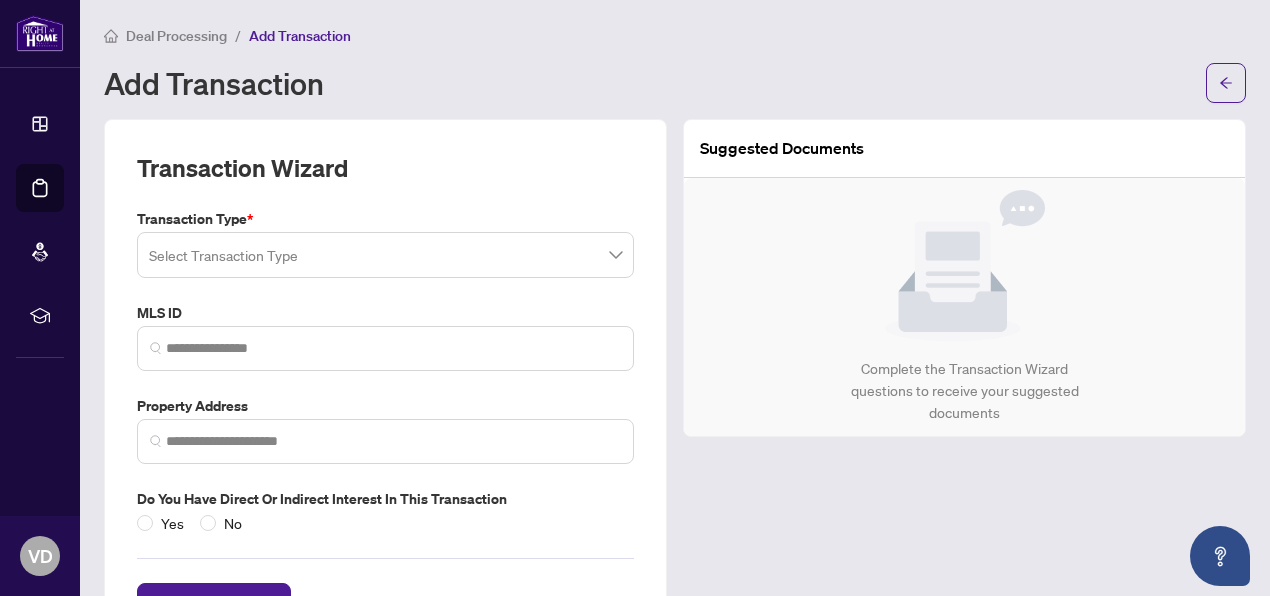 scroll, scrollTop: 0, scrollLeft: 0, axis: both 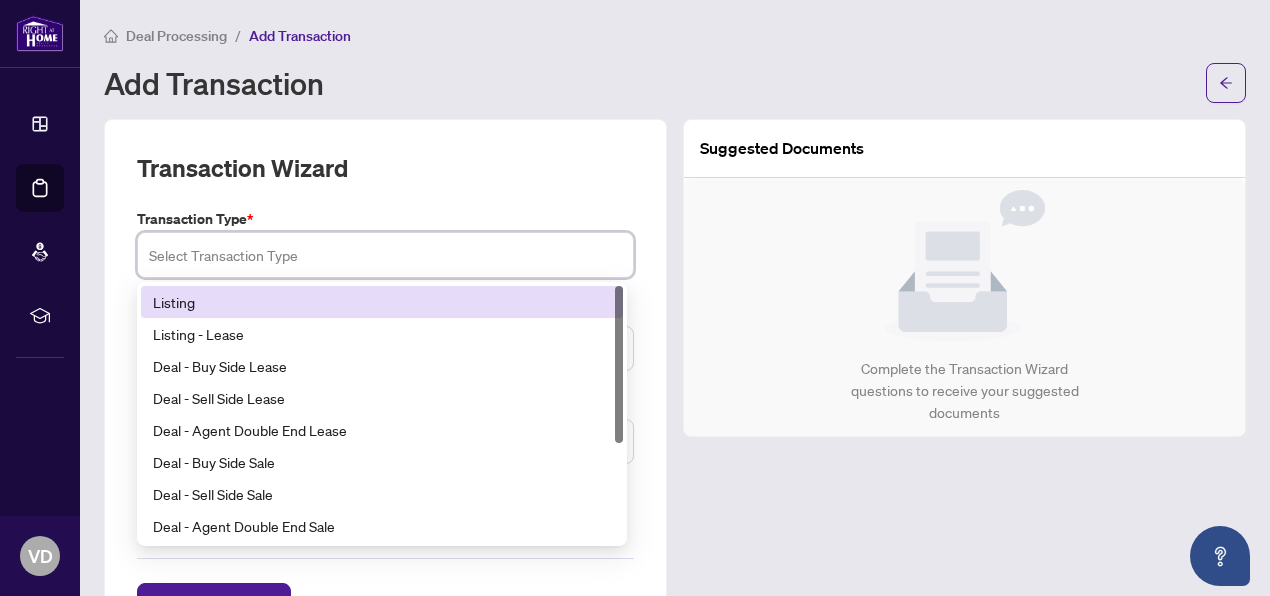 click at bounding box center [385, 255] 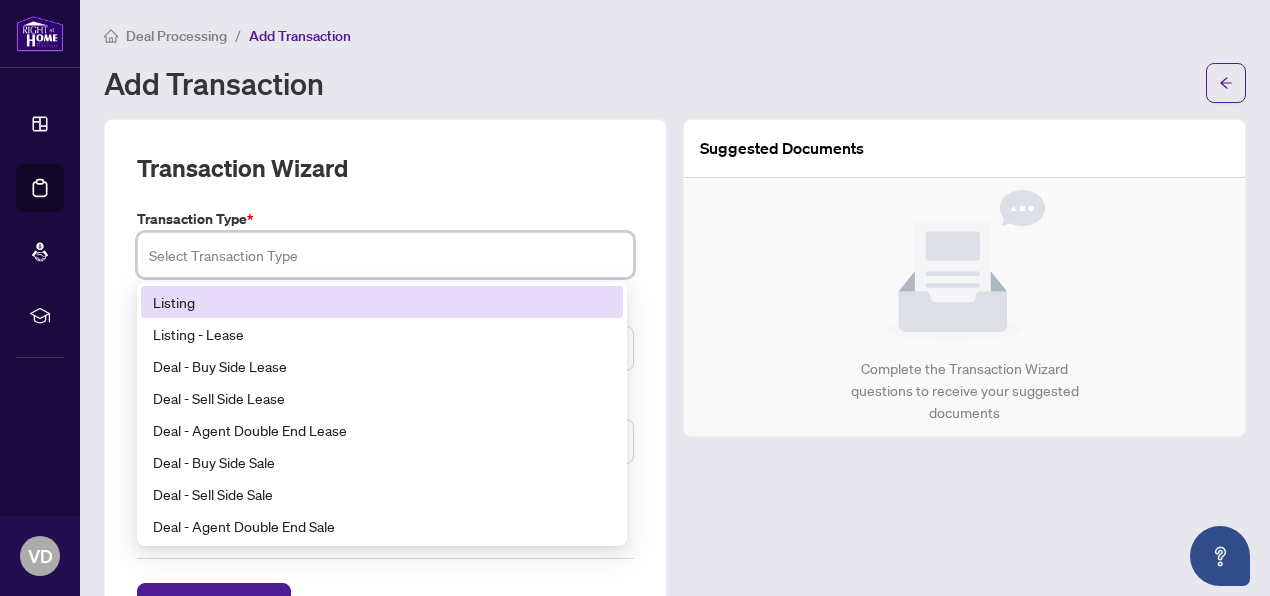 click on "Listing" at bounding box center (382, 302) 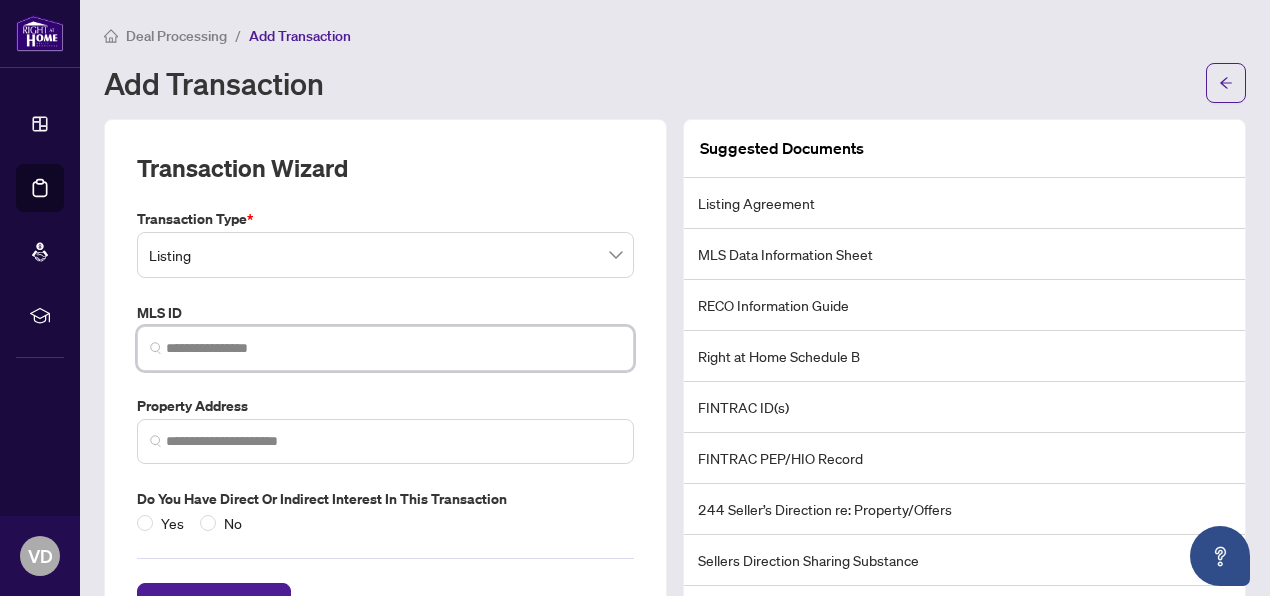 click at bounding box center [393, 348] 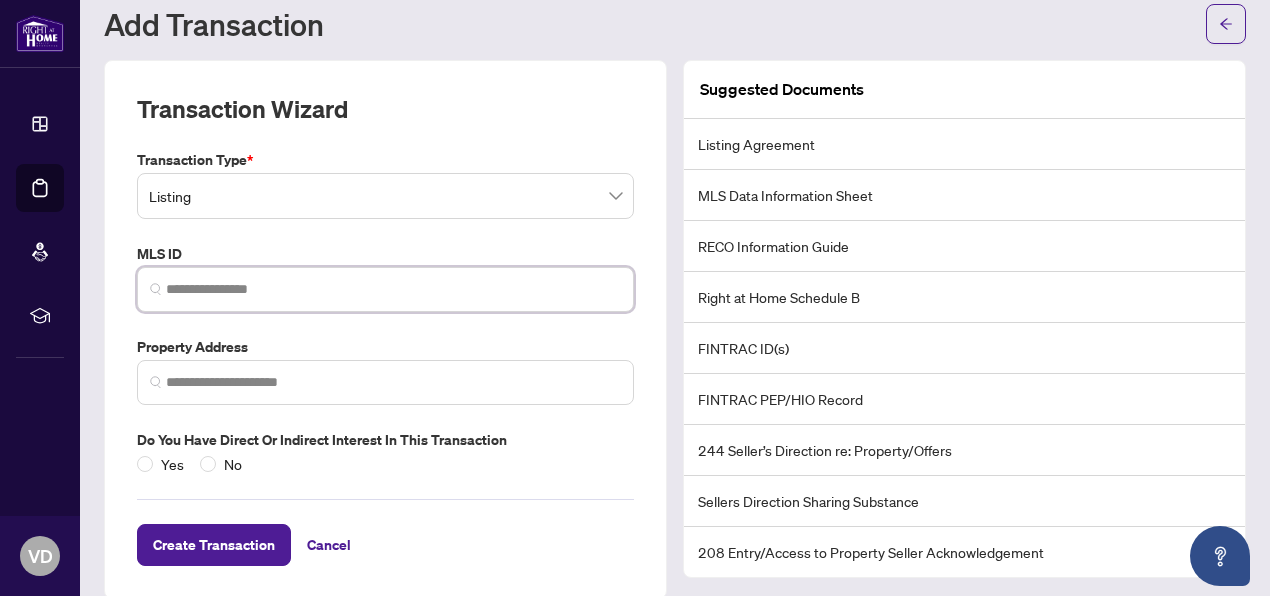 scroll, scrollTop: 82, scrollLeft: 0, axis: vertical 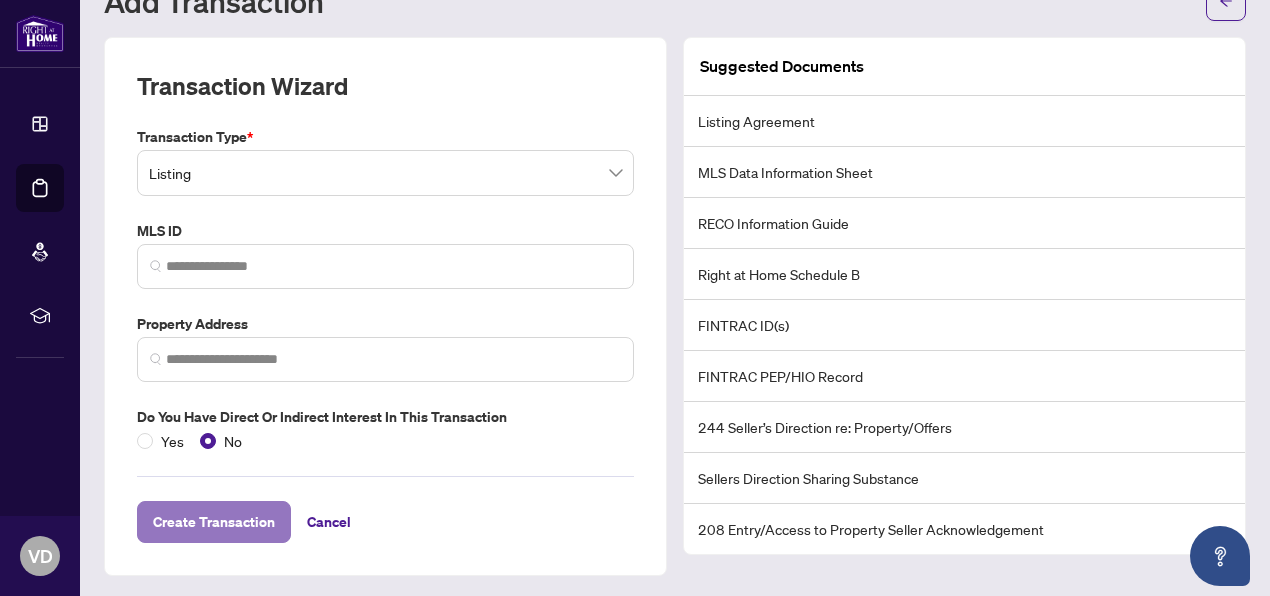 click on "Create Transaction" at bounding box center [214, 522] 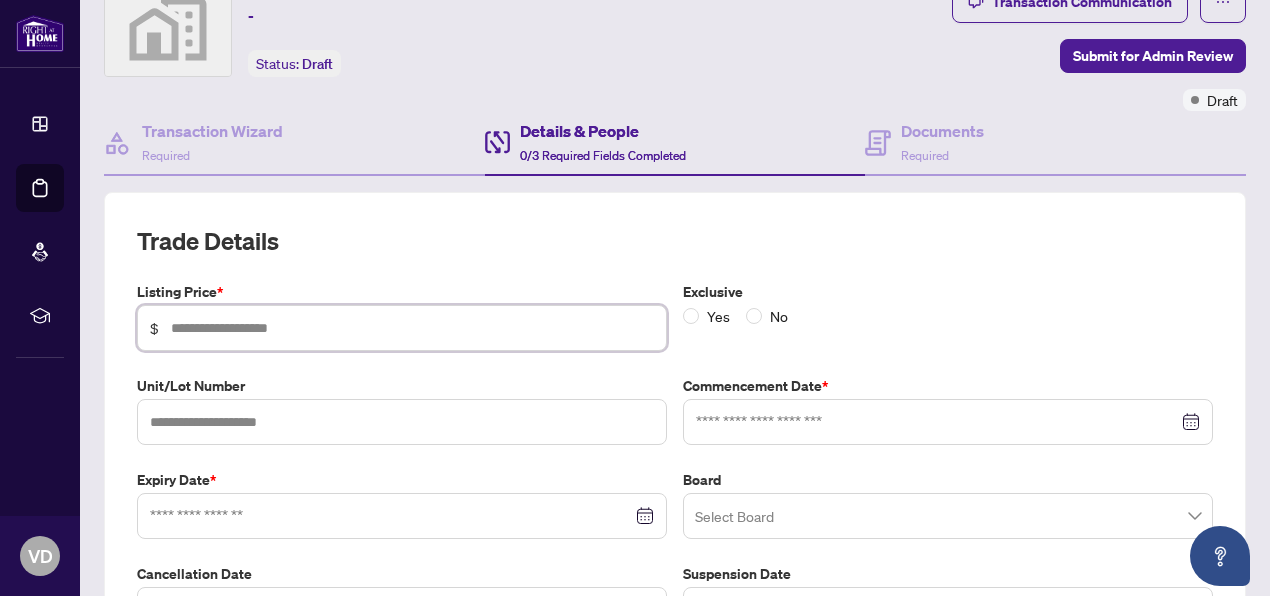 click at bounding box center [412, 328] 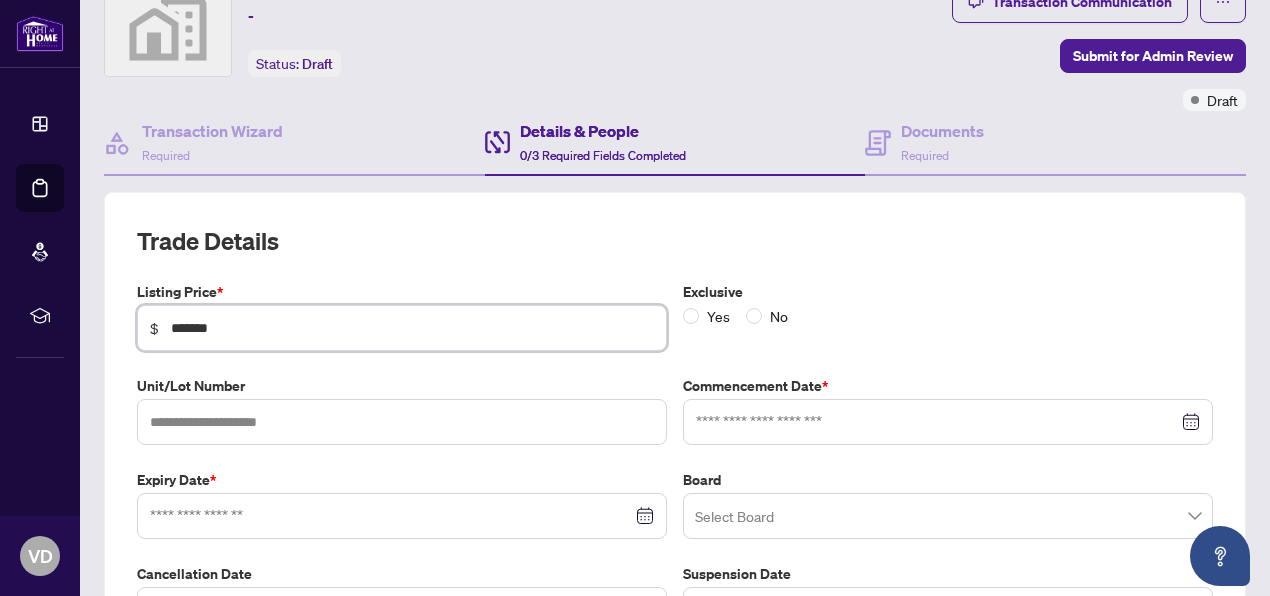 type on "*******" 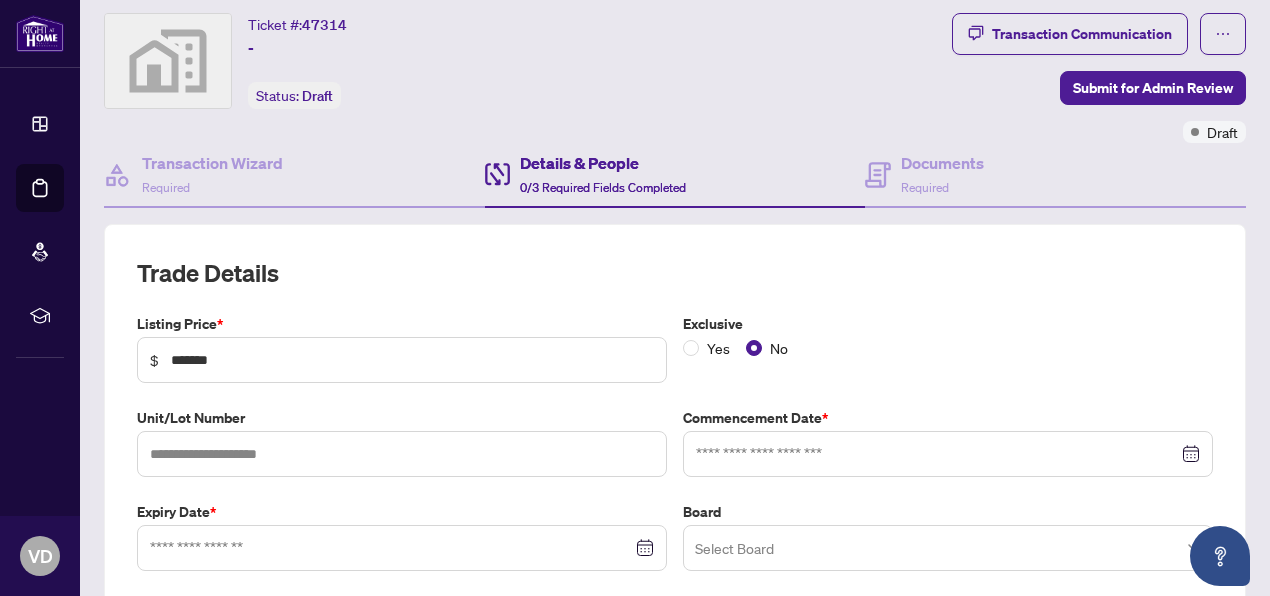 scroll, scrollTop: 100, scrollLeft: 0, axis: vertical 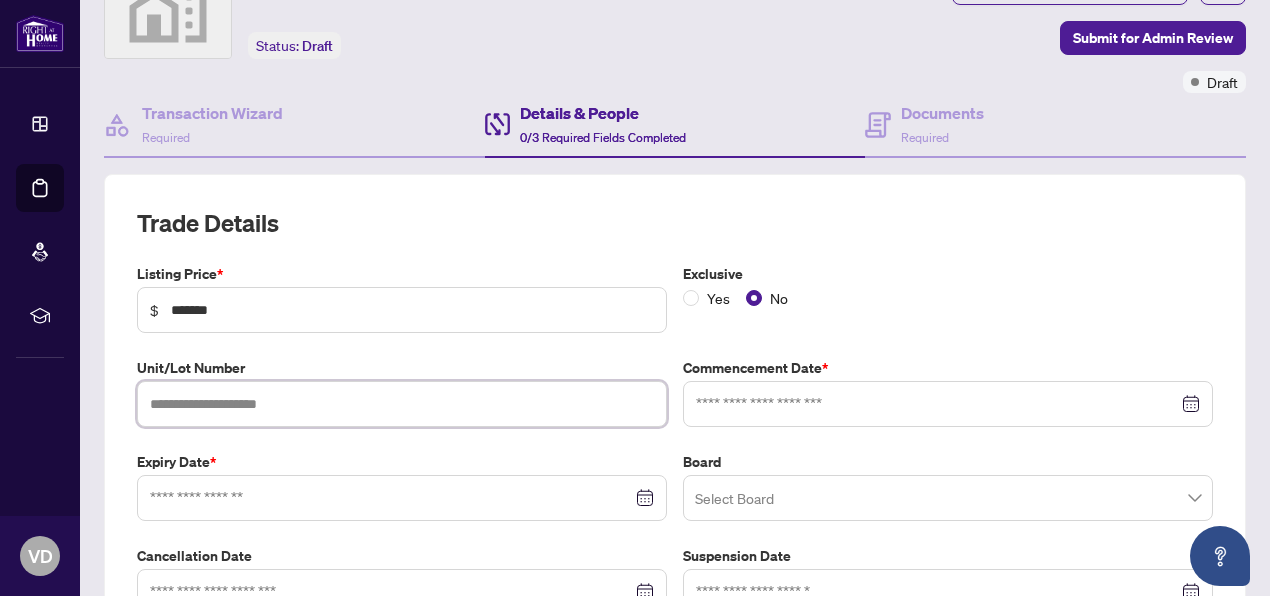 click at bounding box center [402, 404] 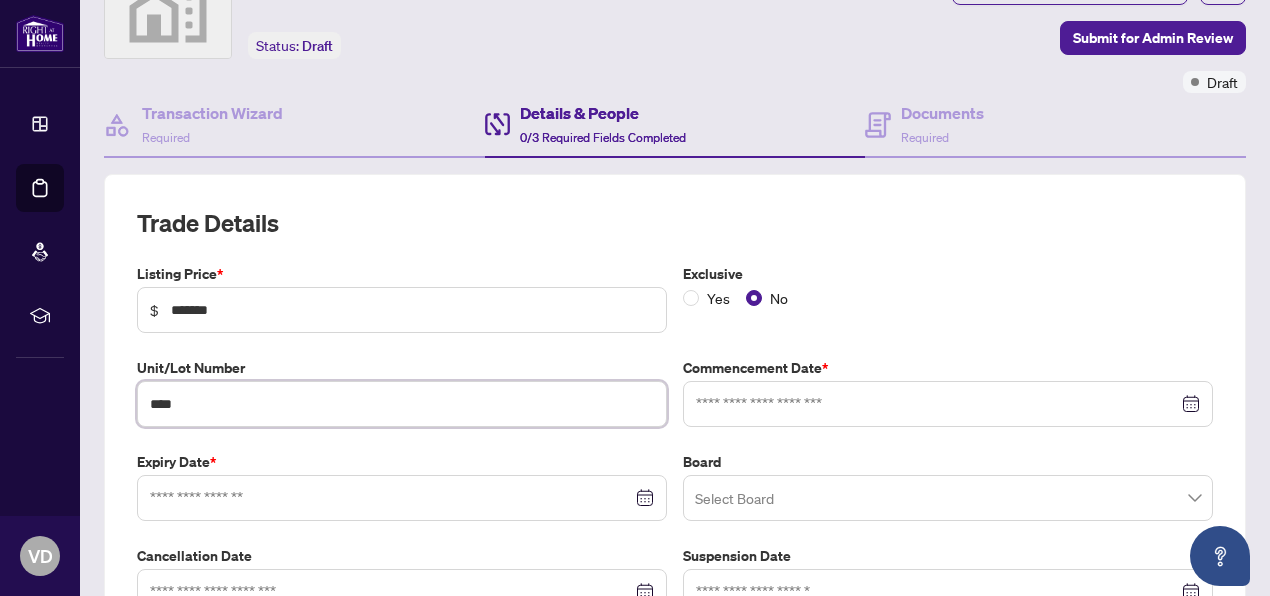 type on "****" 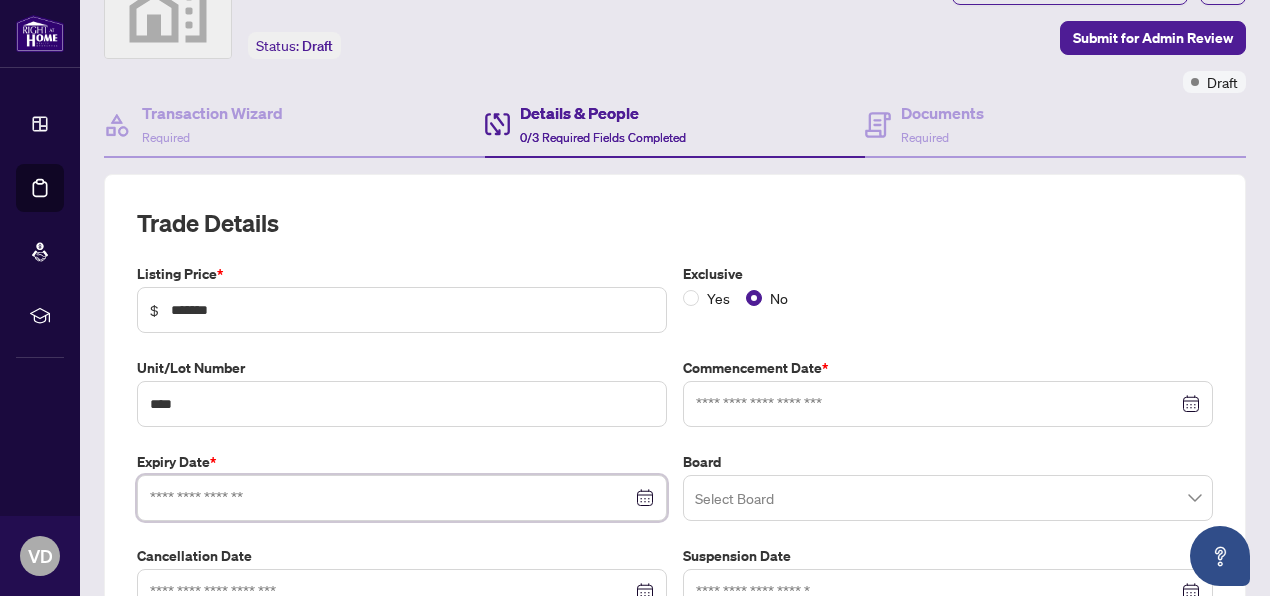 click at bounding box center (391, 498) 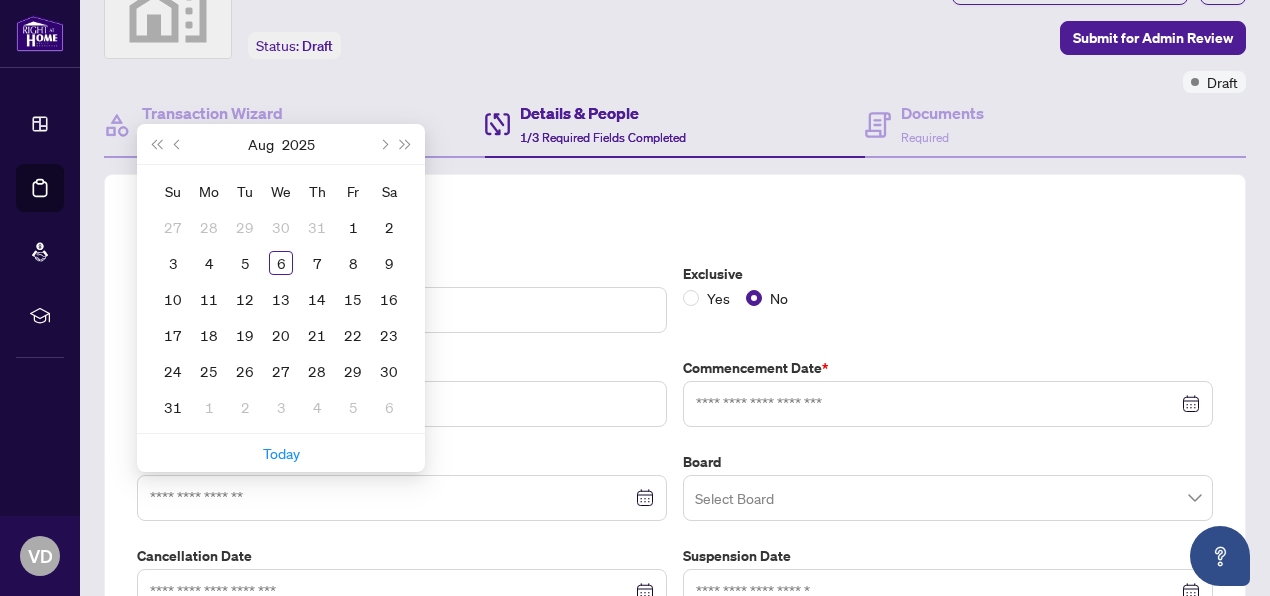 click on "Ticket #:  47314 - Status:   Draft" at bounding box center [375, 28] 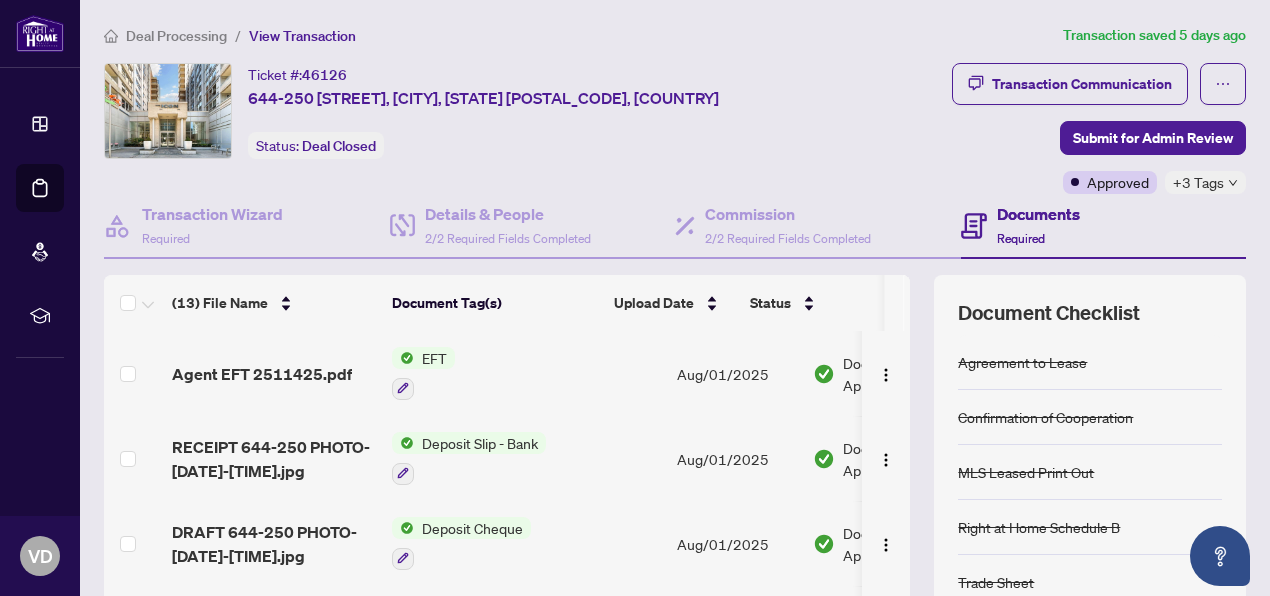 scroll, scrollTop: 0, scrollLeft: 0, axis: both 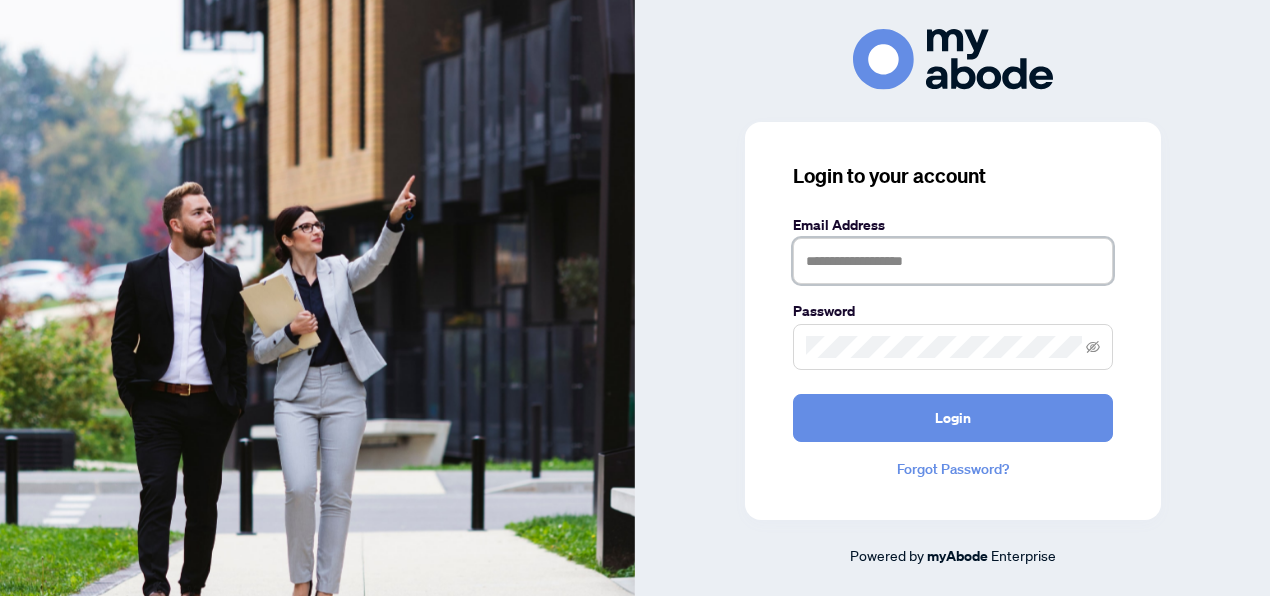 click at bounding box center (953, 261) 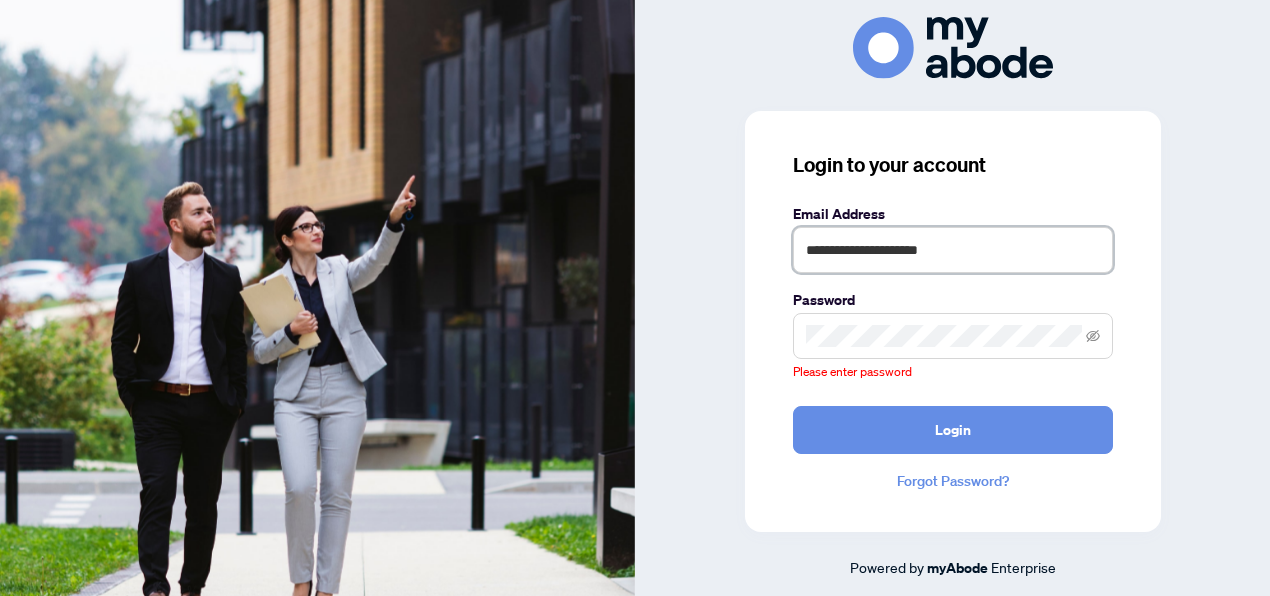 type on "**********" 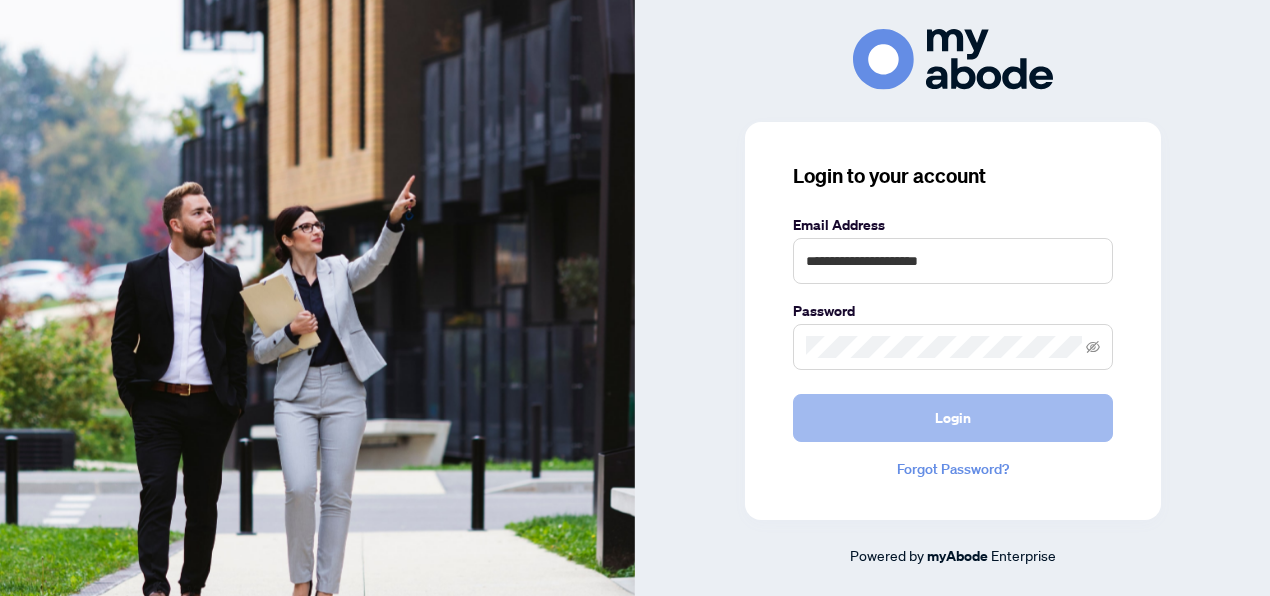 click on "Login" at bounding box center [953, 418] 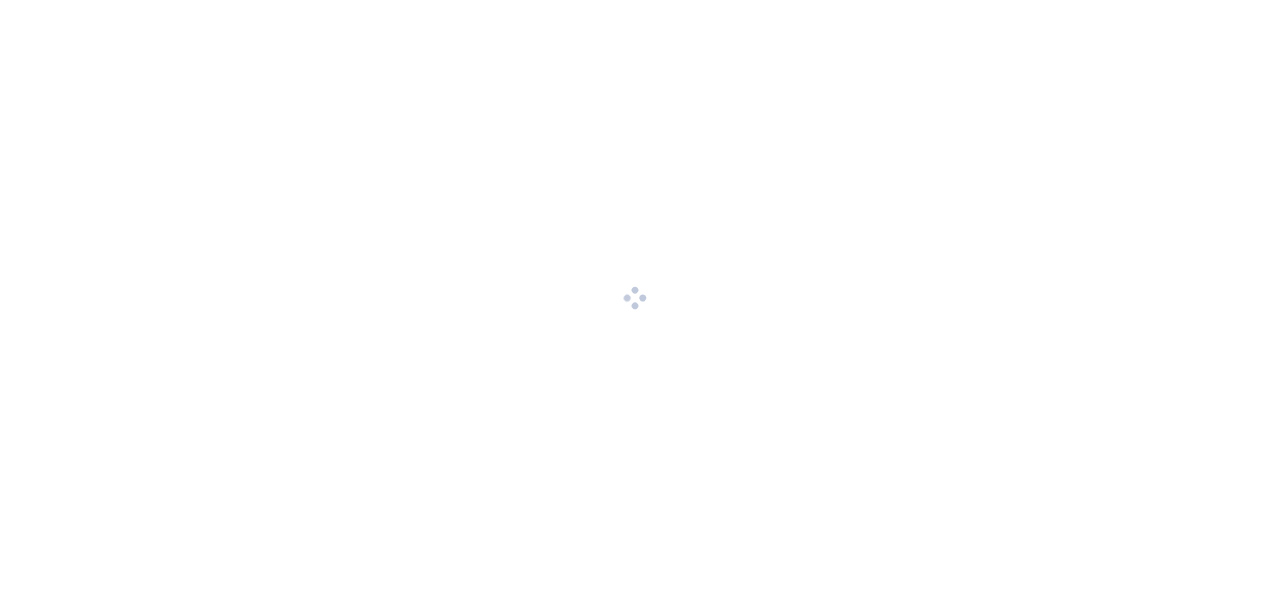 scroll, scrollTop: 0, scrollLeft: 0, axis: both 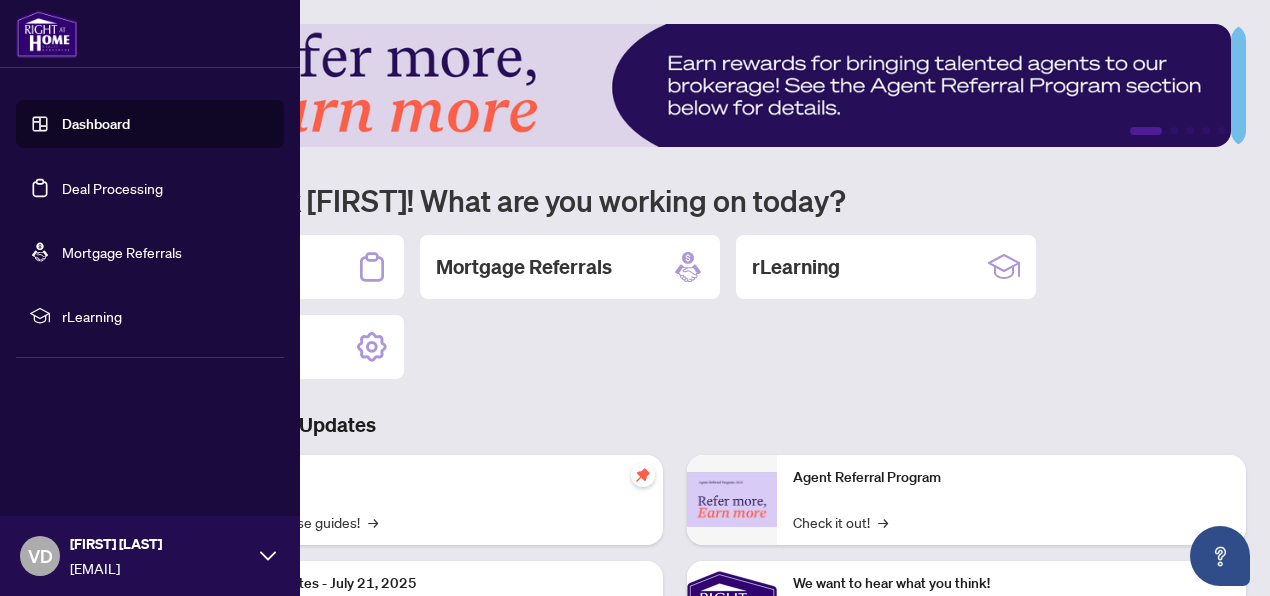 click on "Dashboard" at bounding box center (96, 124) 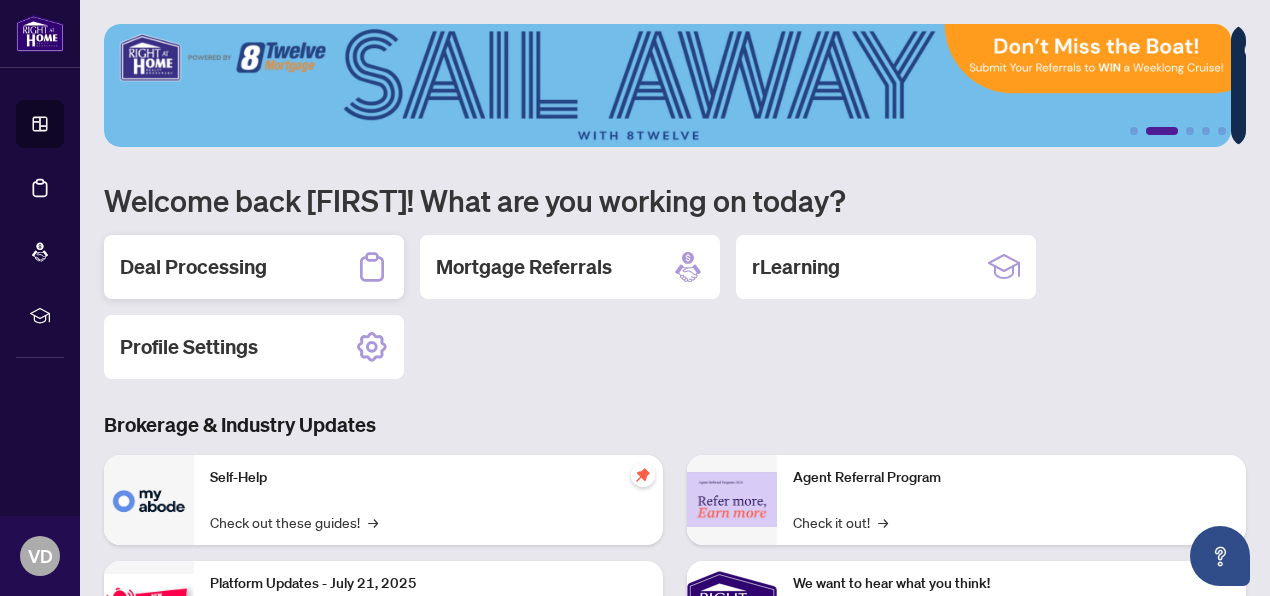 click on "Deal Processing" at bounding box center [193, 267] 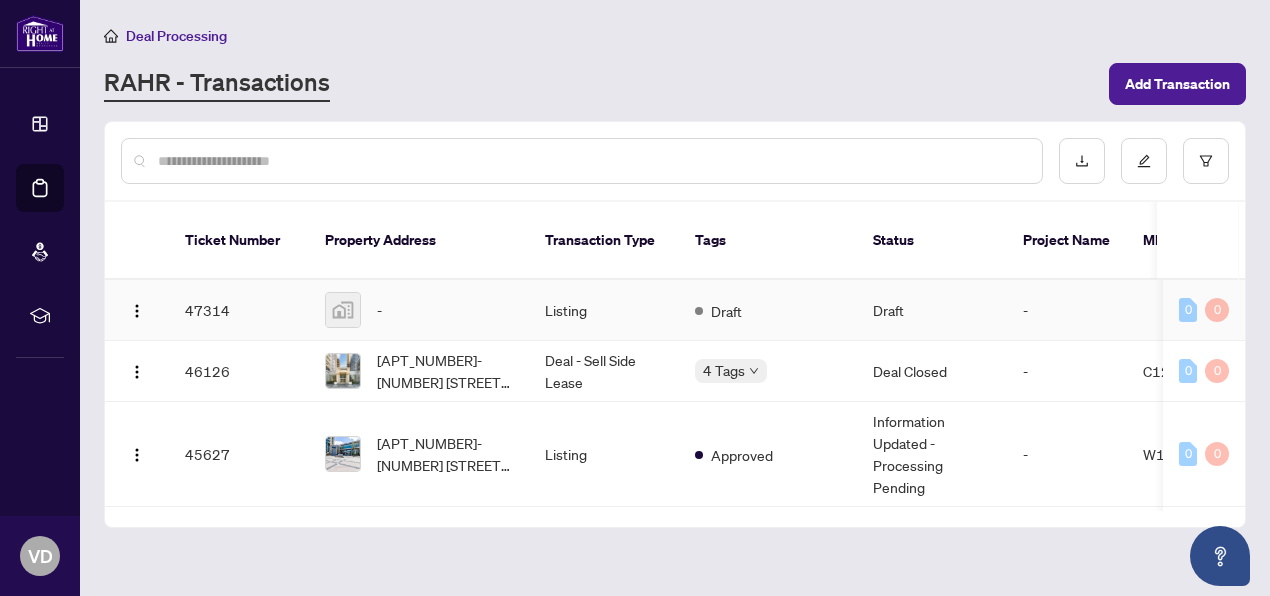 click on "Listing" at bounding box center (604, 310) 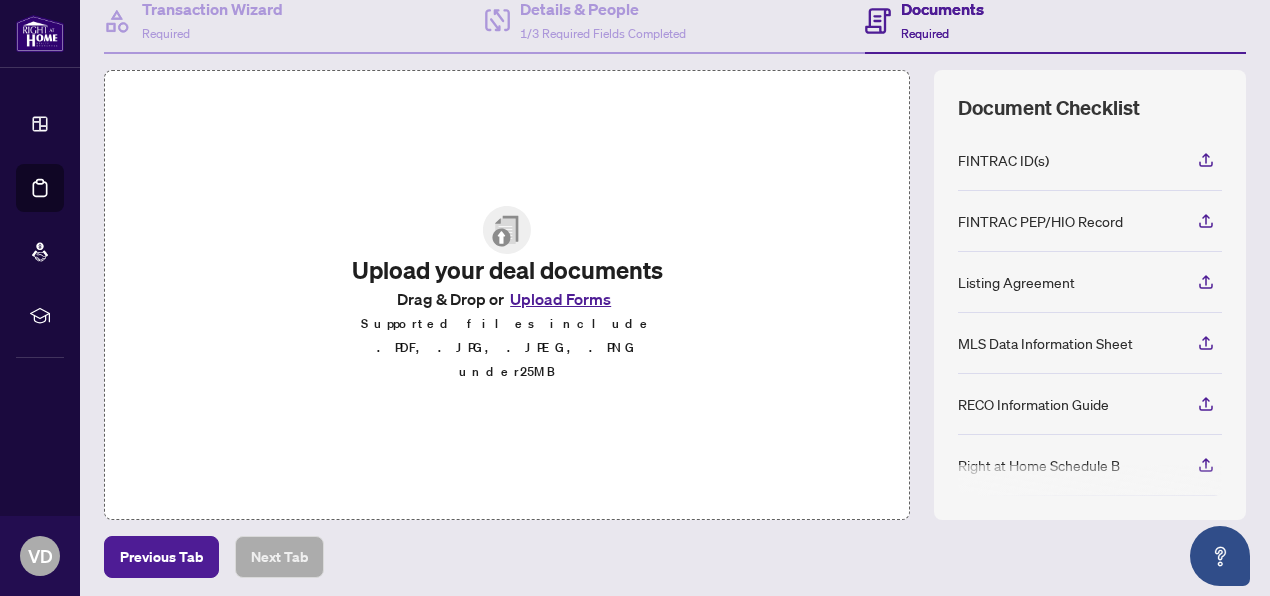 scroll, scrollTop: 276, scrollLeft: 0, axis: vertical 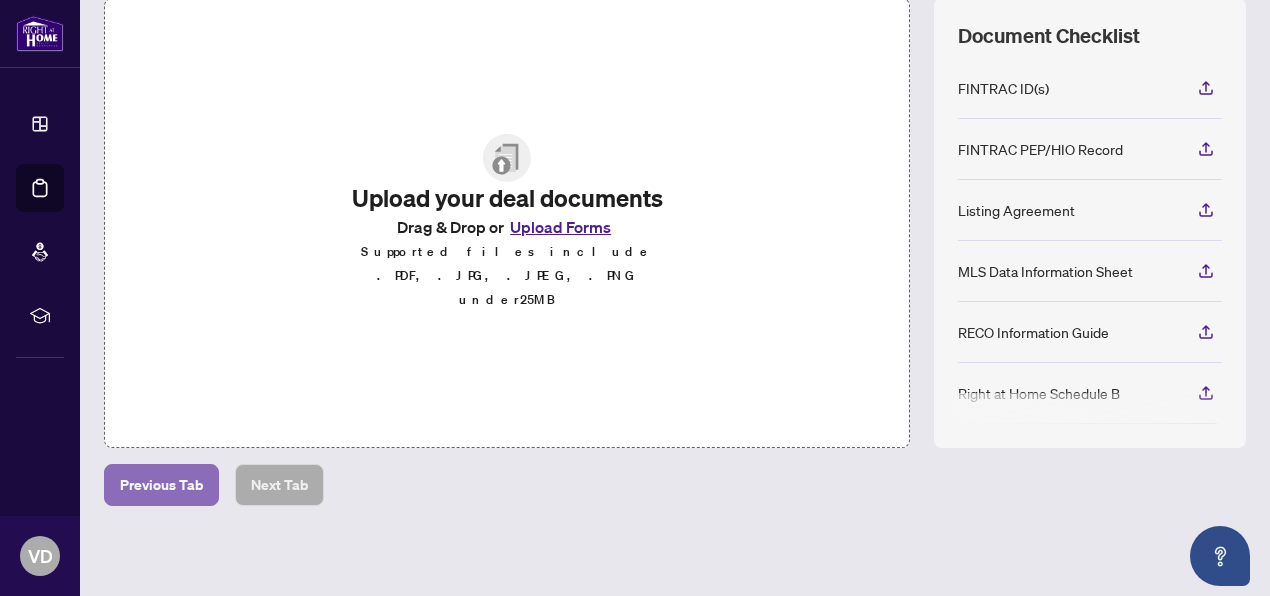 click on "Previous Tab" at bounding box center [161, 485] 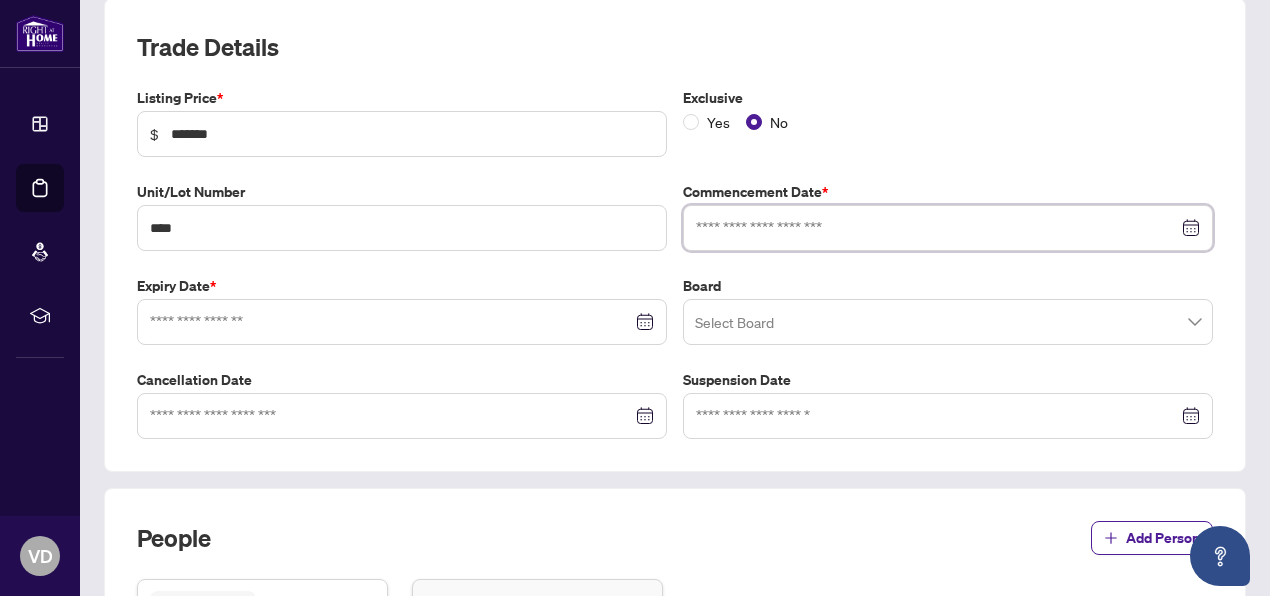 click at bounding box center (937, 228) 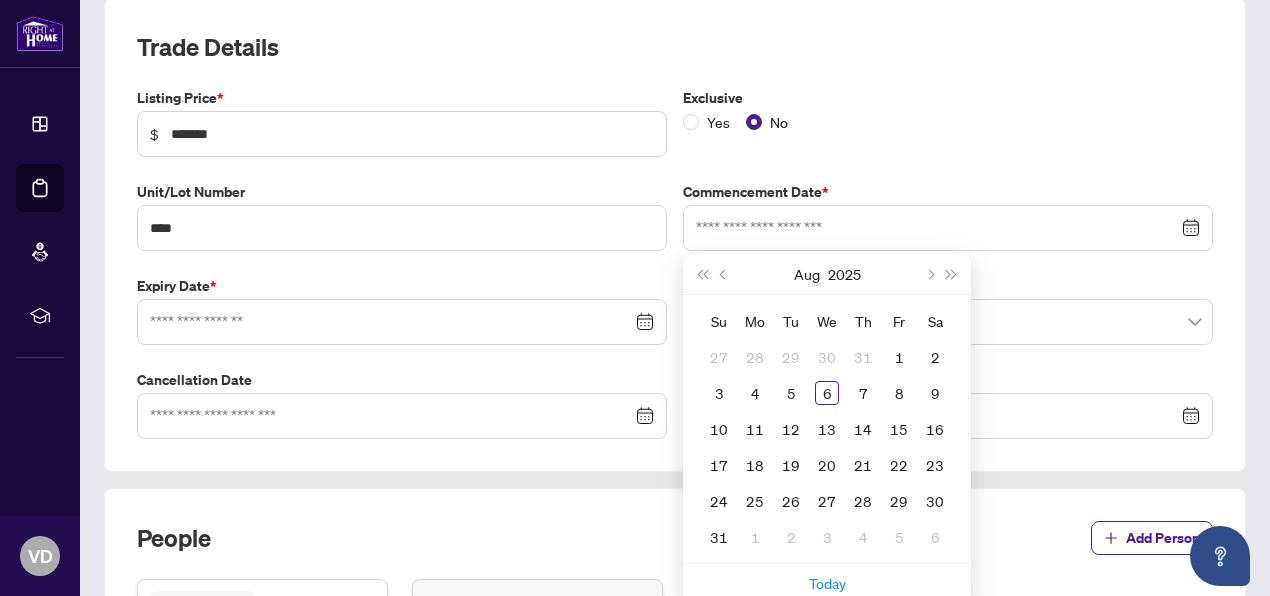 click on "Listing Price * $ ******* Exclusive Yes No Unit/Lot Number **** Commencement Date * Aug 2025 Su Mo Tu We Th Fr Sa 27 28 29 30 31 1 2 3 4 5 6 7 8 9 10 11 12 13 14 15 16 17 18 19 20 21 22 23 24 25 26 27 28 29 30 31 1 2 3 4 5 6 Today Expiry Date * Board Select Board Cancellation Date Suspension Date" at bounding box center (675, 263) 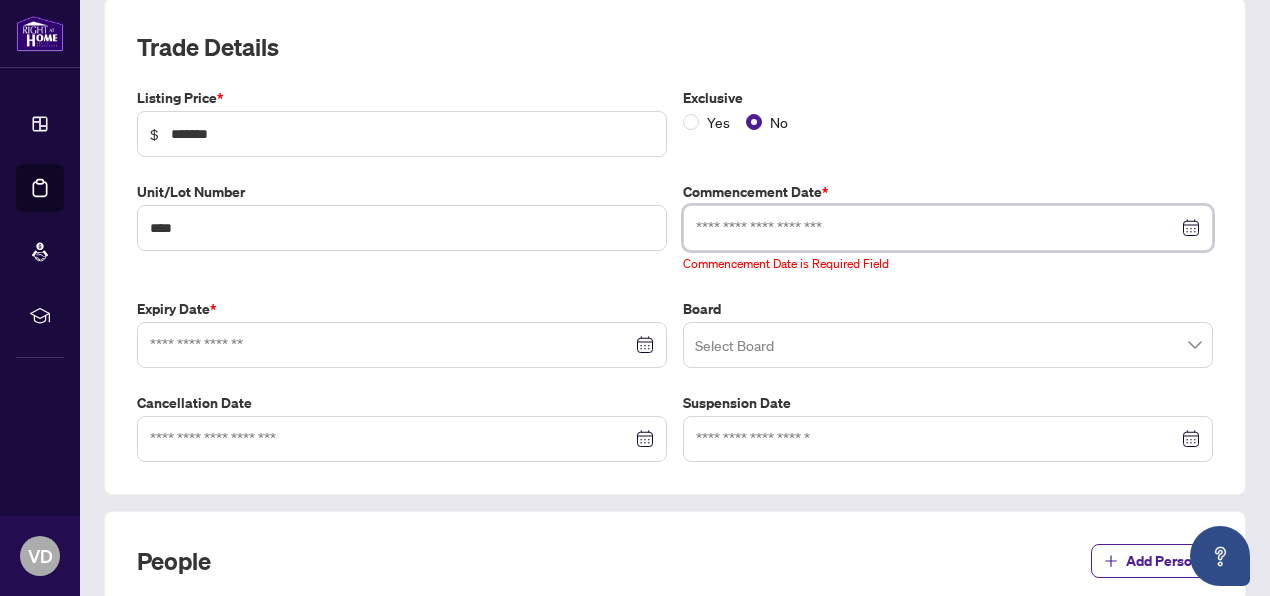 click at bounding box center [937, 228] 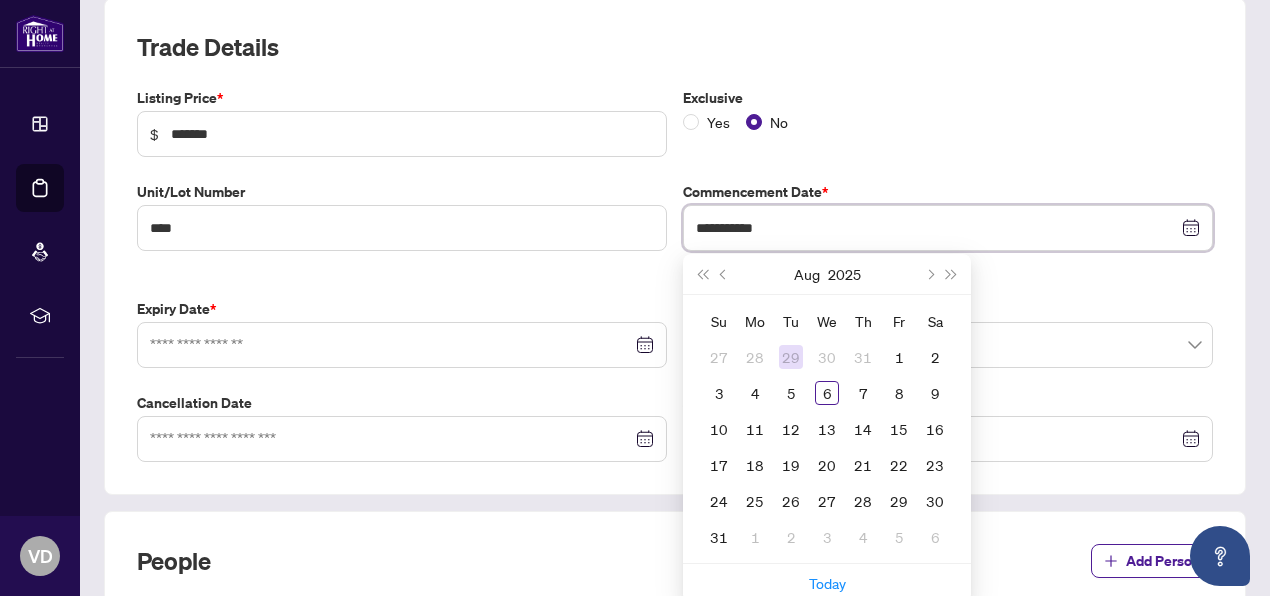 type on "**********" 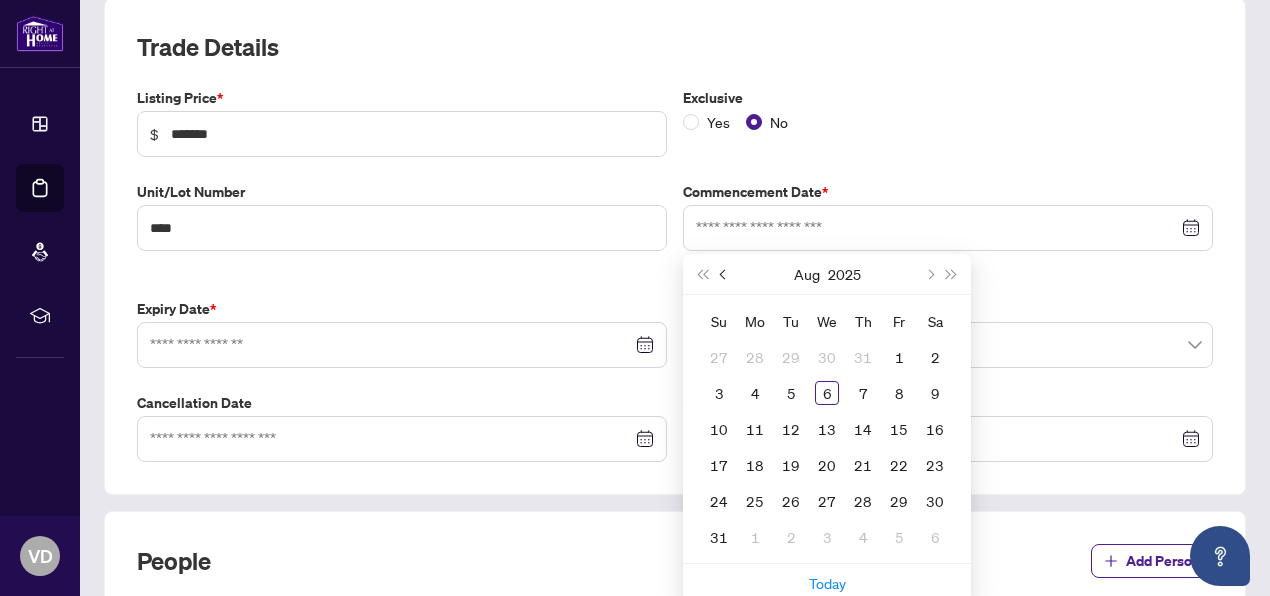 click at bounding box center [724, 274] 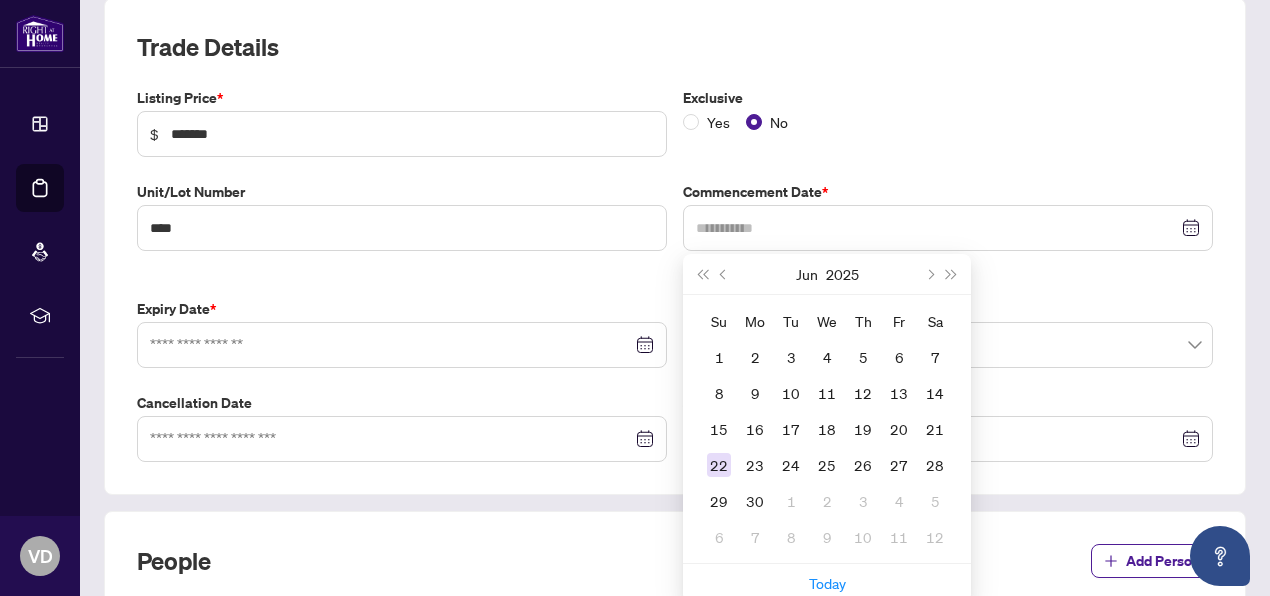 type on "**********" 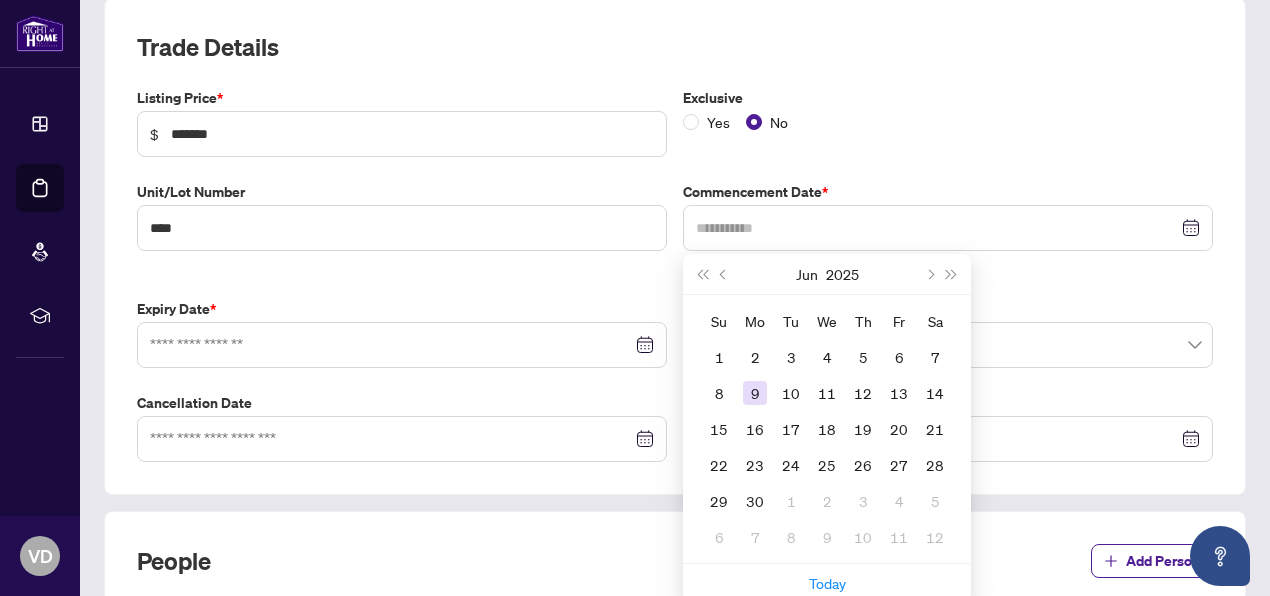type on "**********" 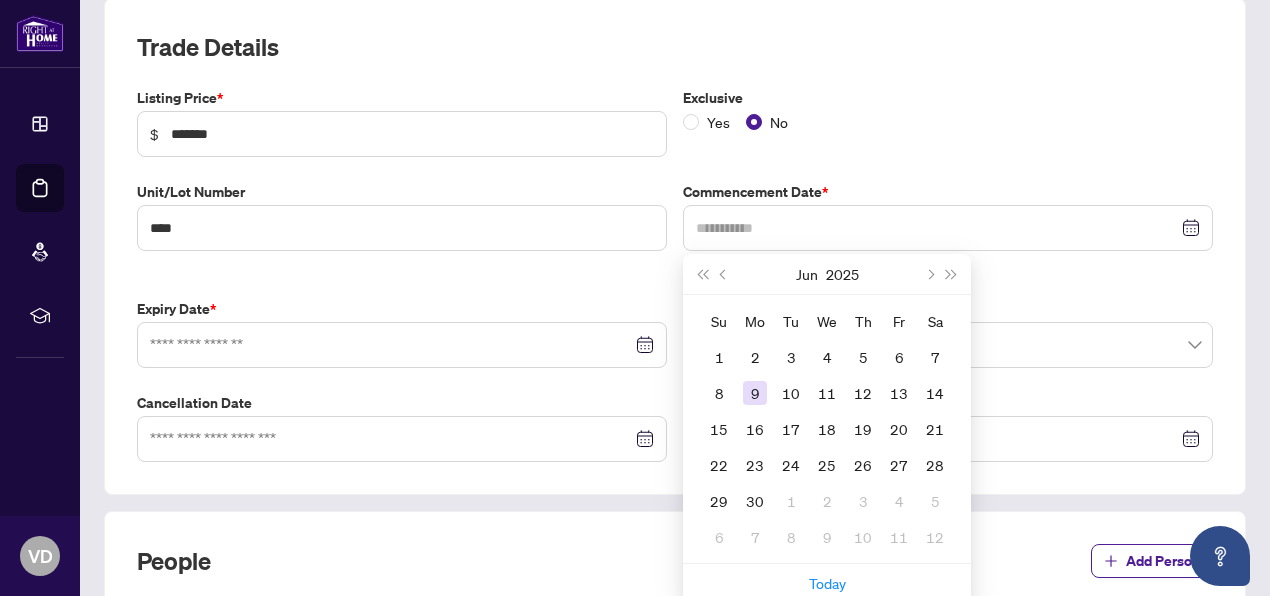 click on "9" at bounding box center (755, 393) 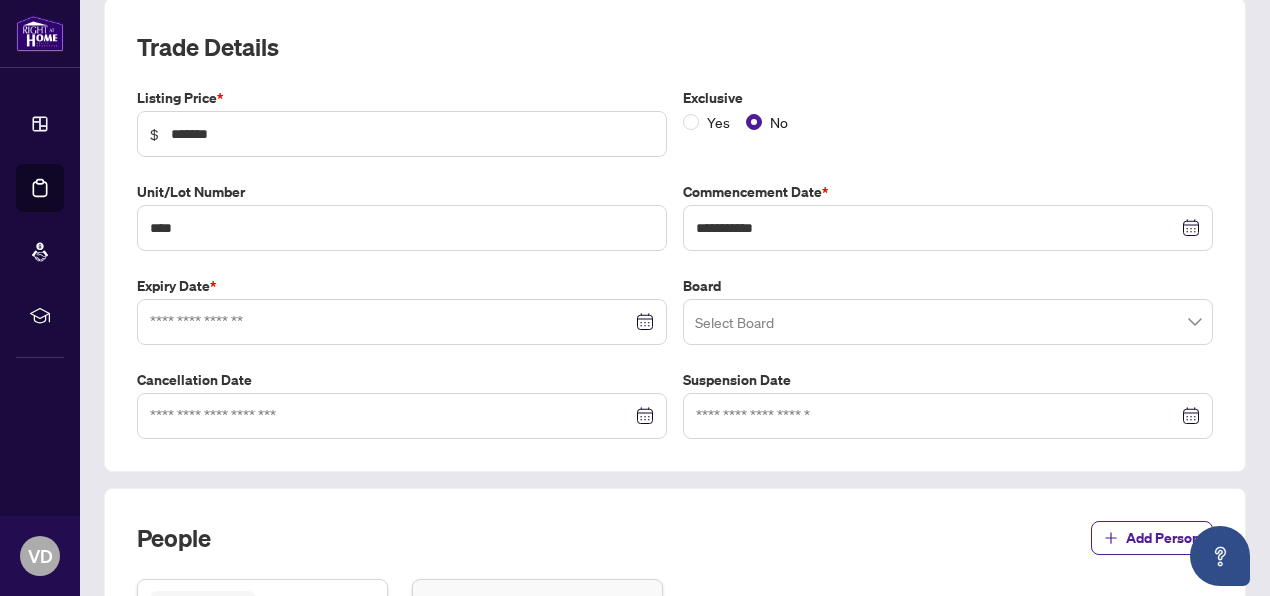 scroll, scrollTop: 376, scrollLeft: 0, axis: vertical 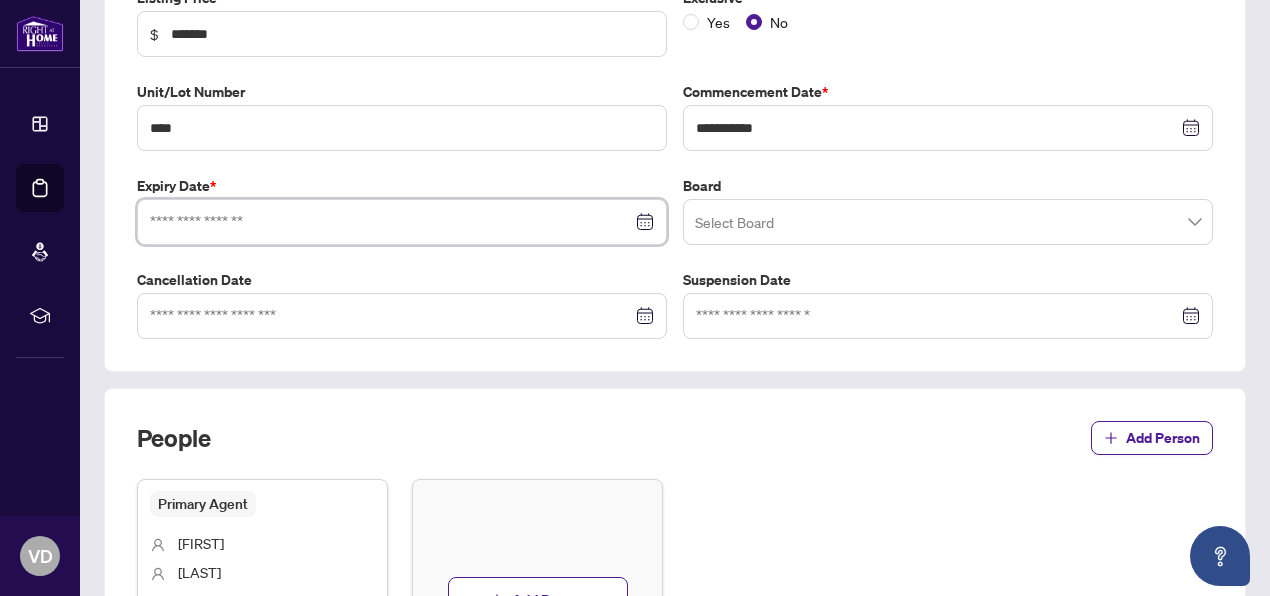 click at bounding box center [391, 222] 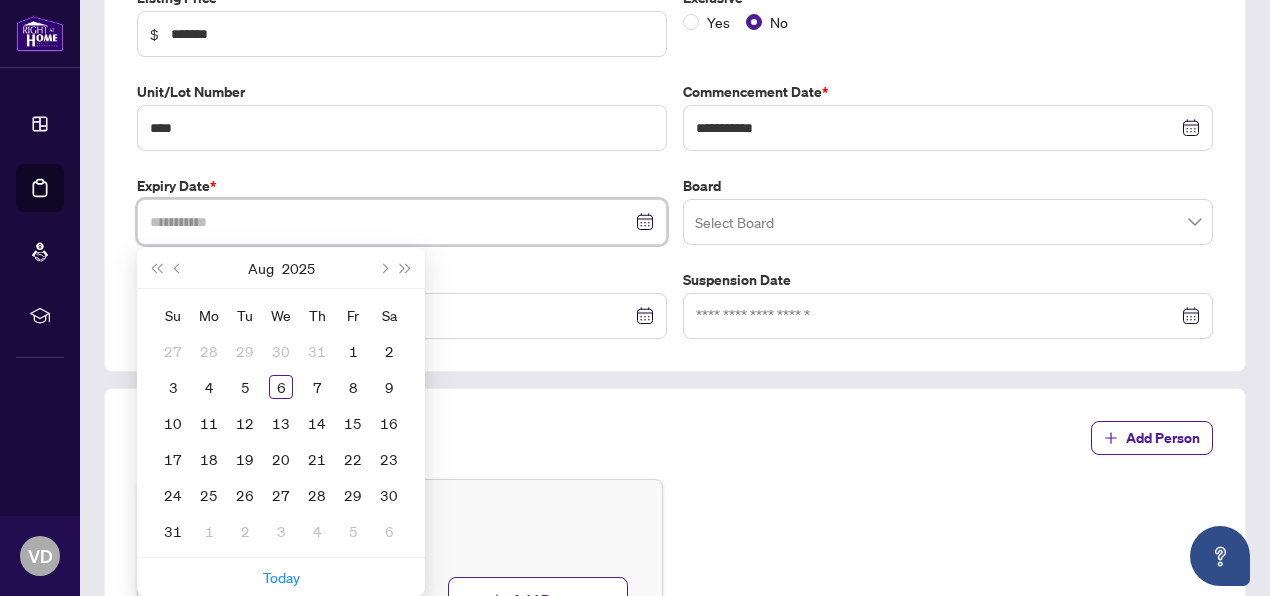 type on "**********" 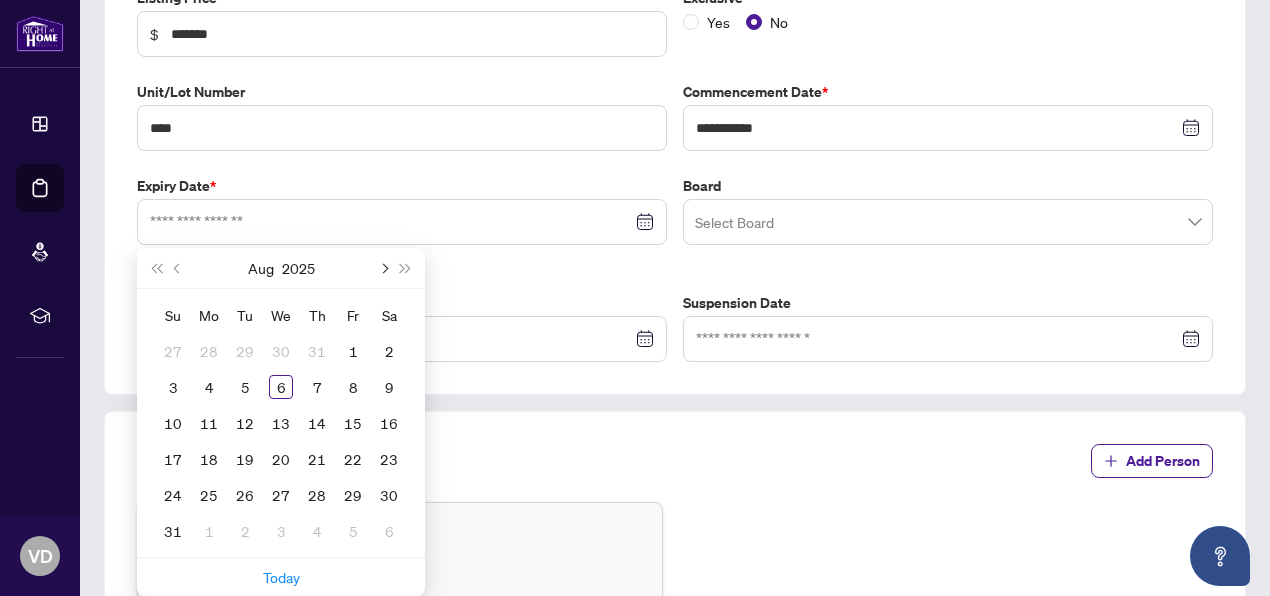 click at bounding box center (383, 268) 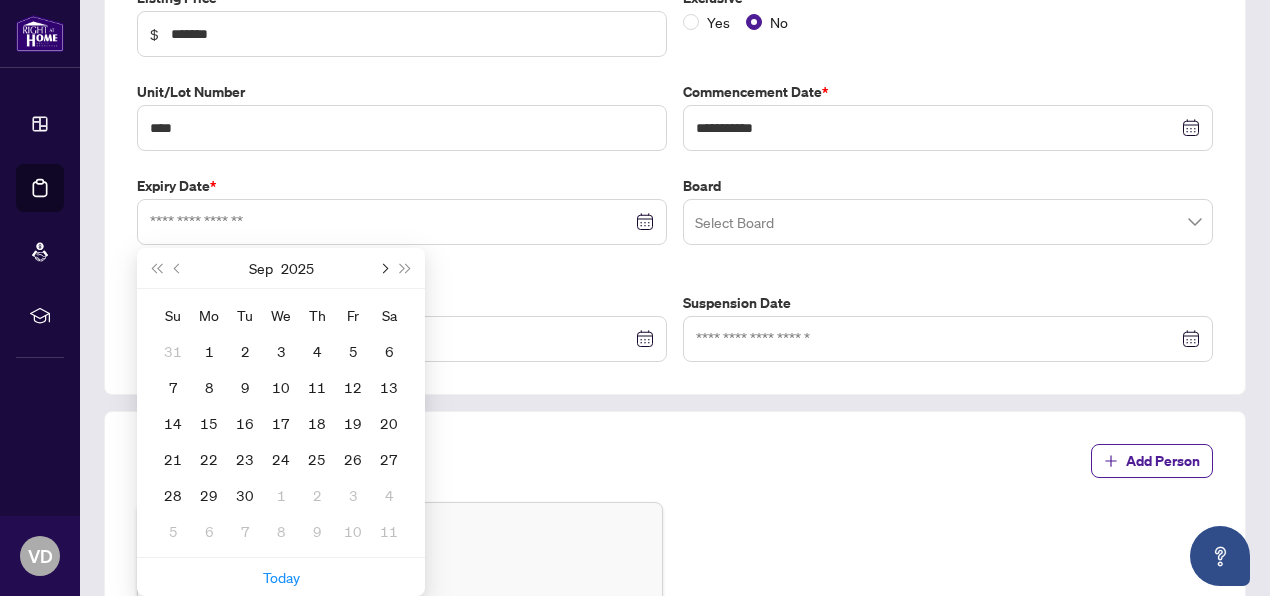 click at bounding box center [383, 268] 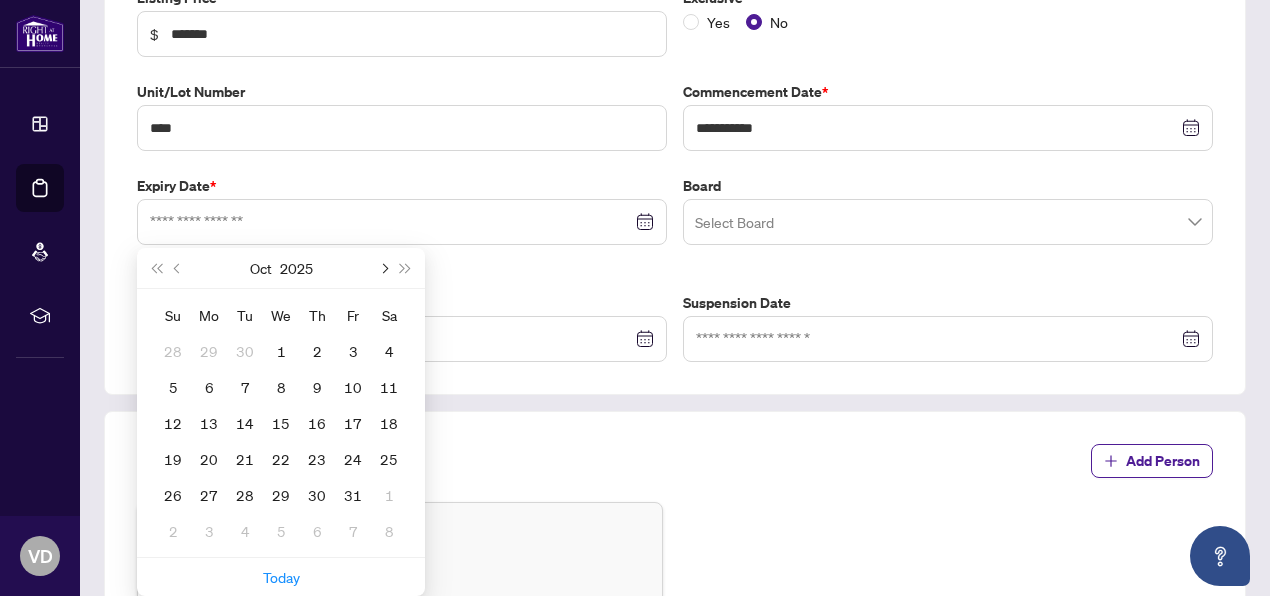 click at bounding box center (383, 268) 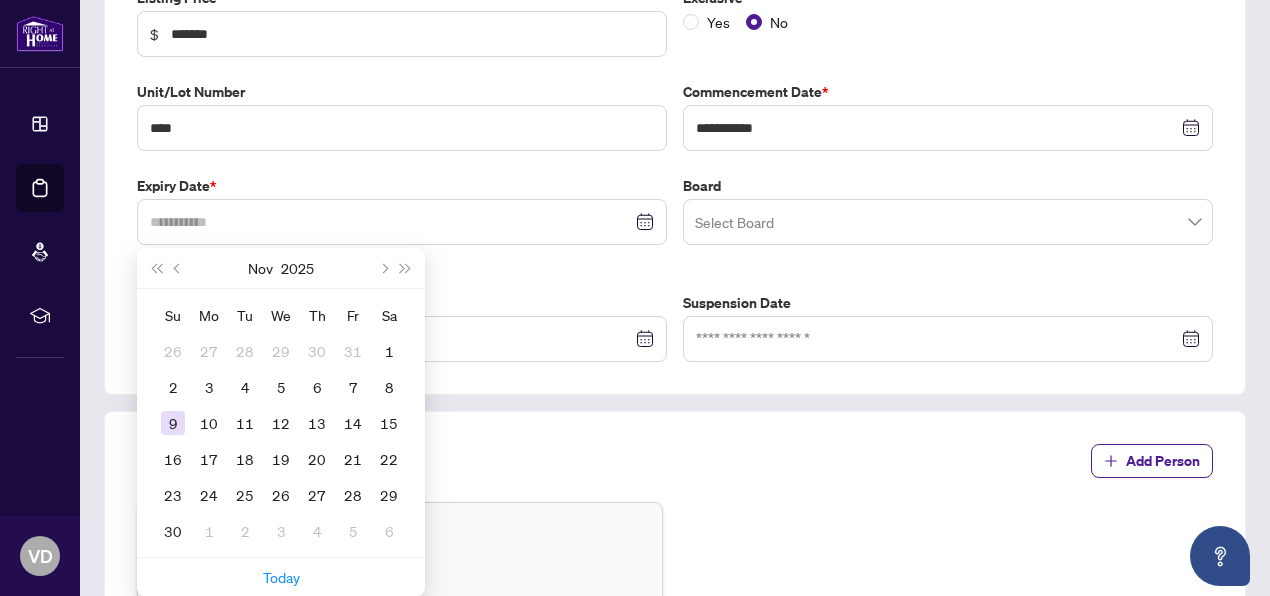 type on "**********" 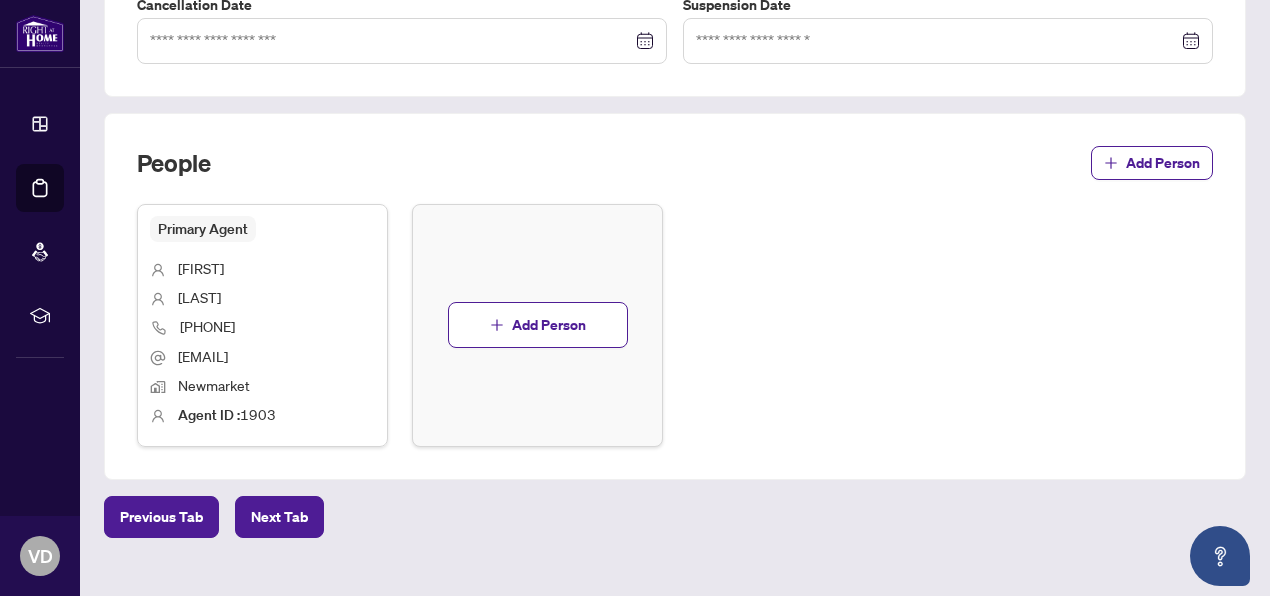 scroll, scrollTop: 678, scrollLeft: 0, axis: vertical 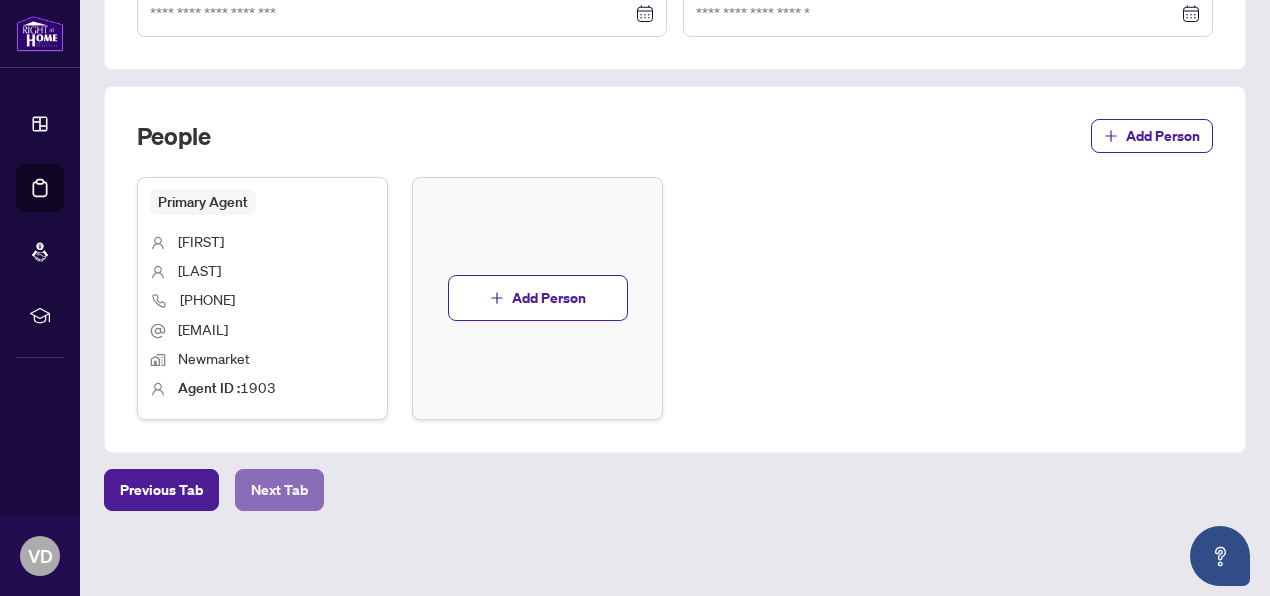 click on "Next Tab" at bounding box center [279, 490] 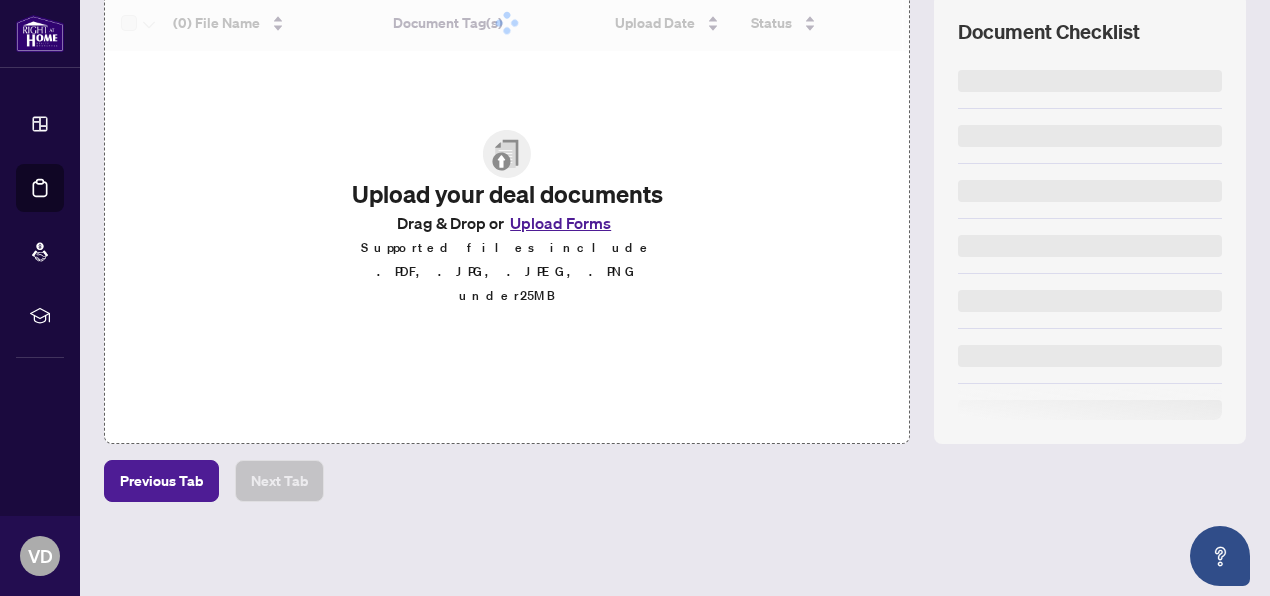scroll, scrollTop: 0, scrollLeft: 0, axis: both 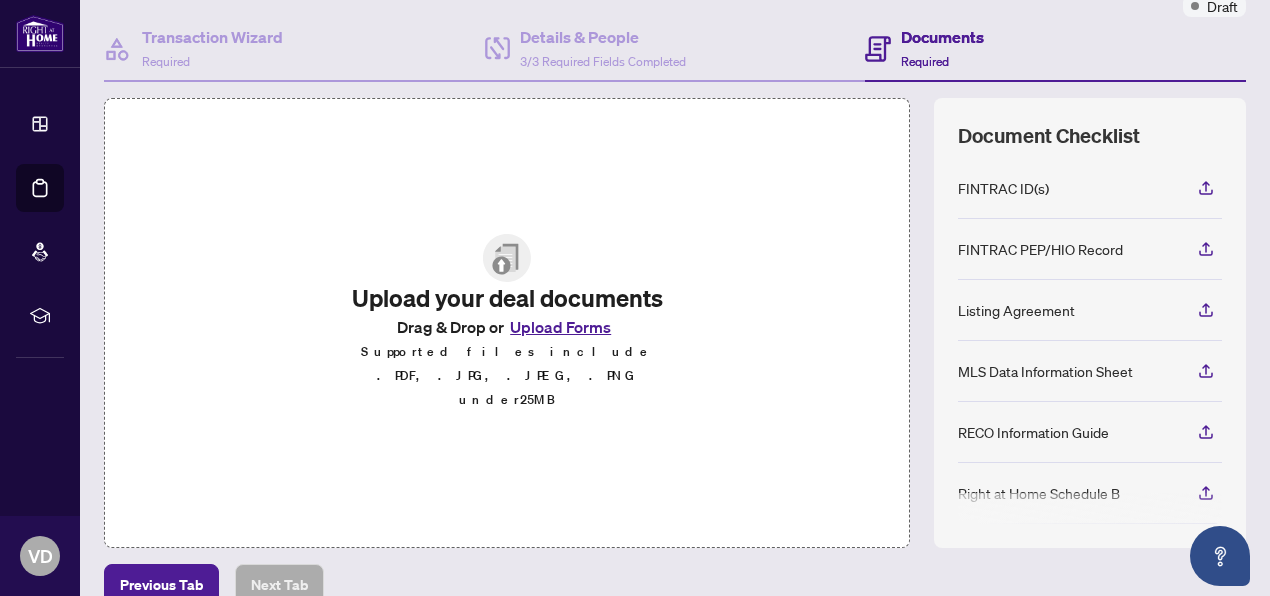 click on "Upload Forms" at bounding box center [560, 327] 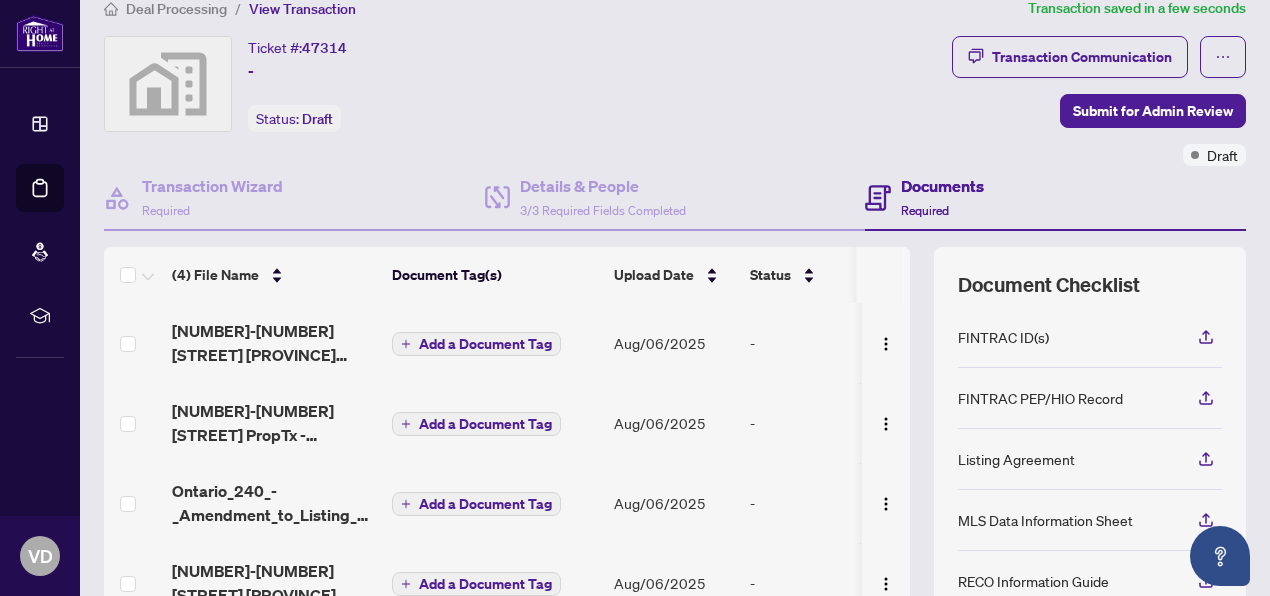 scroll, scrollTop: 0, scrollLeft: 0, axis: both 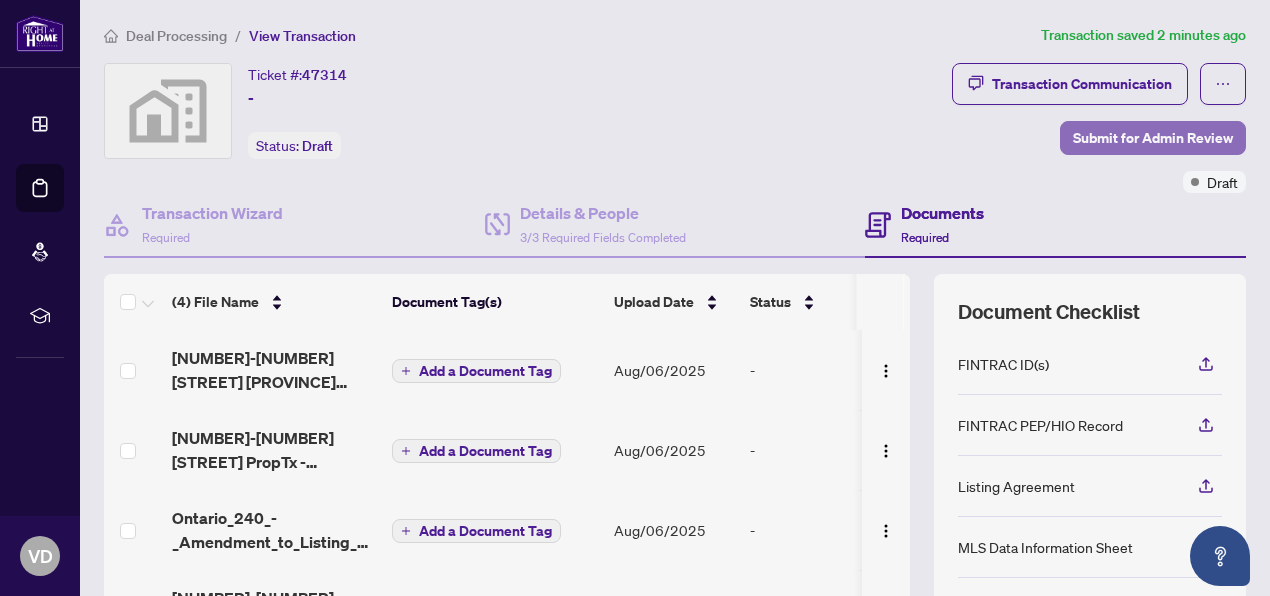 click on "Submit for Admin Review" at bounding box center (1153, 138) 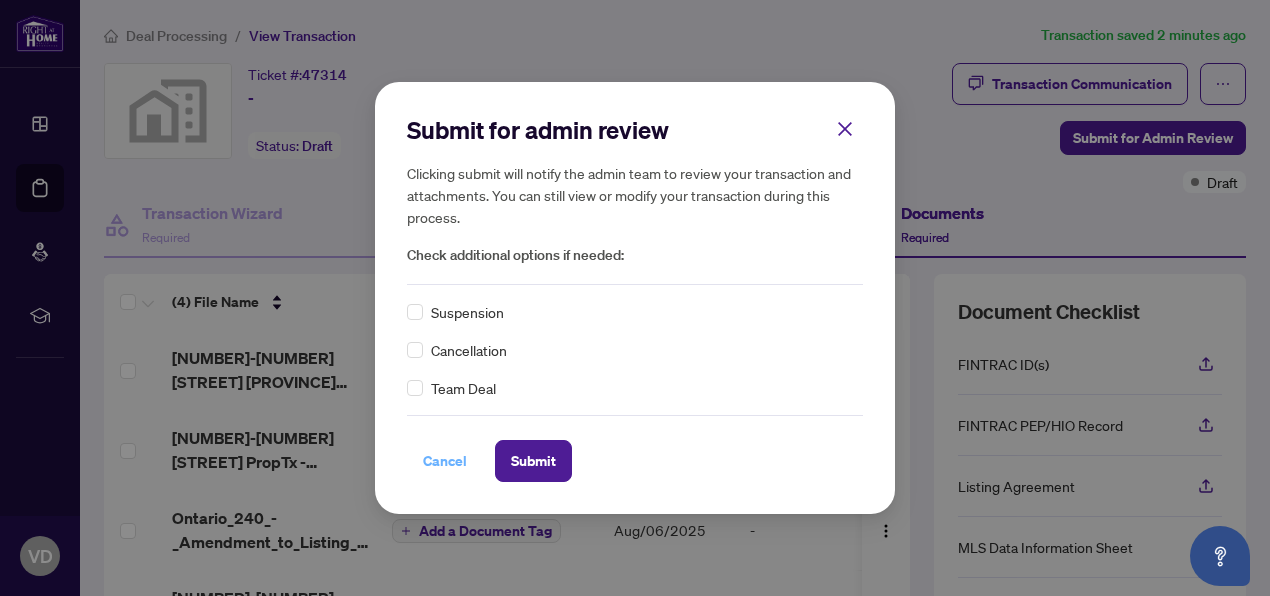 click on "Cancel" at bounding box center (445, 461) 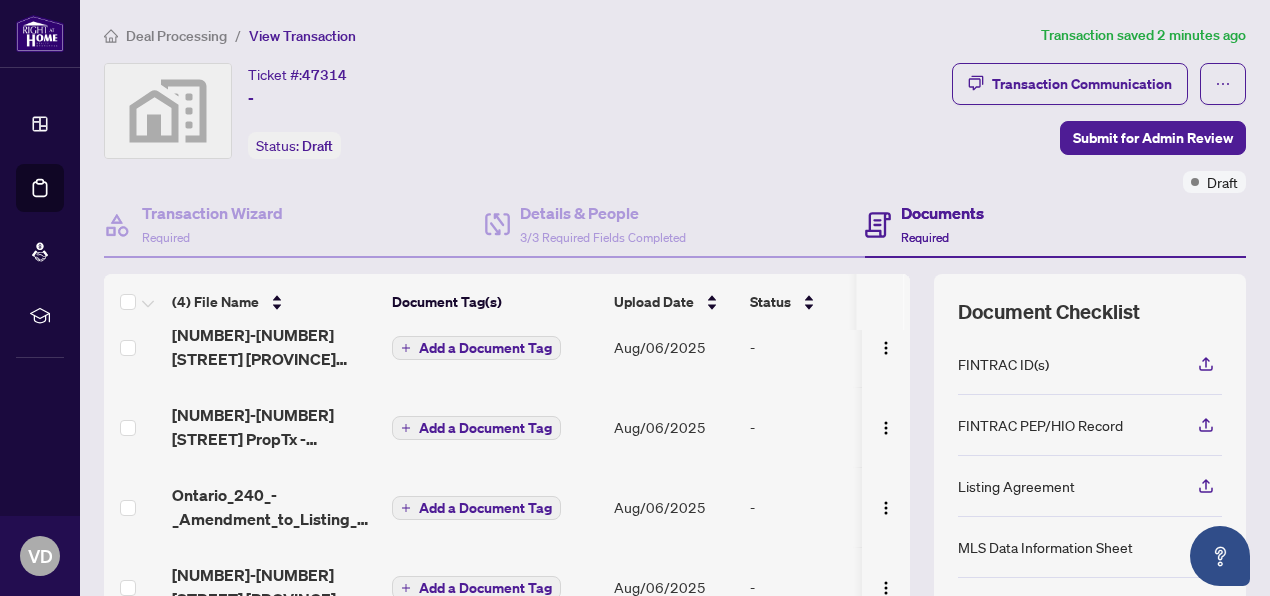 scroll, scrollTop: 0, scrollLeft: 0, axis: both 